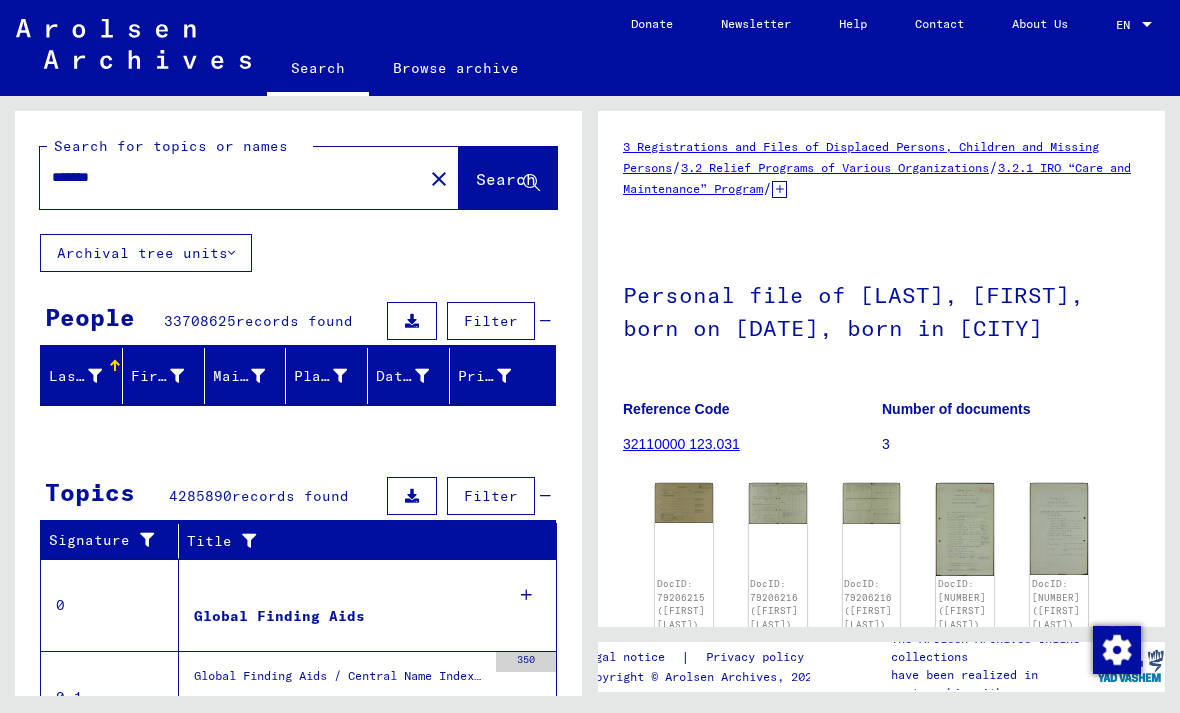scroll, scrollTop: 0, scrollLeft: 0, axis: both 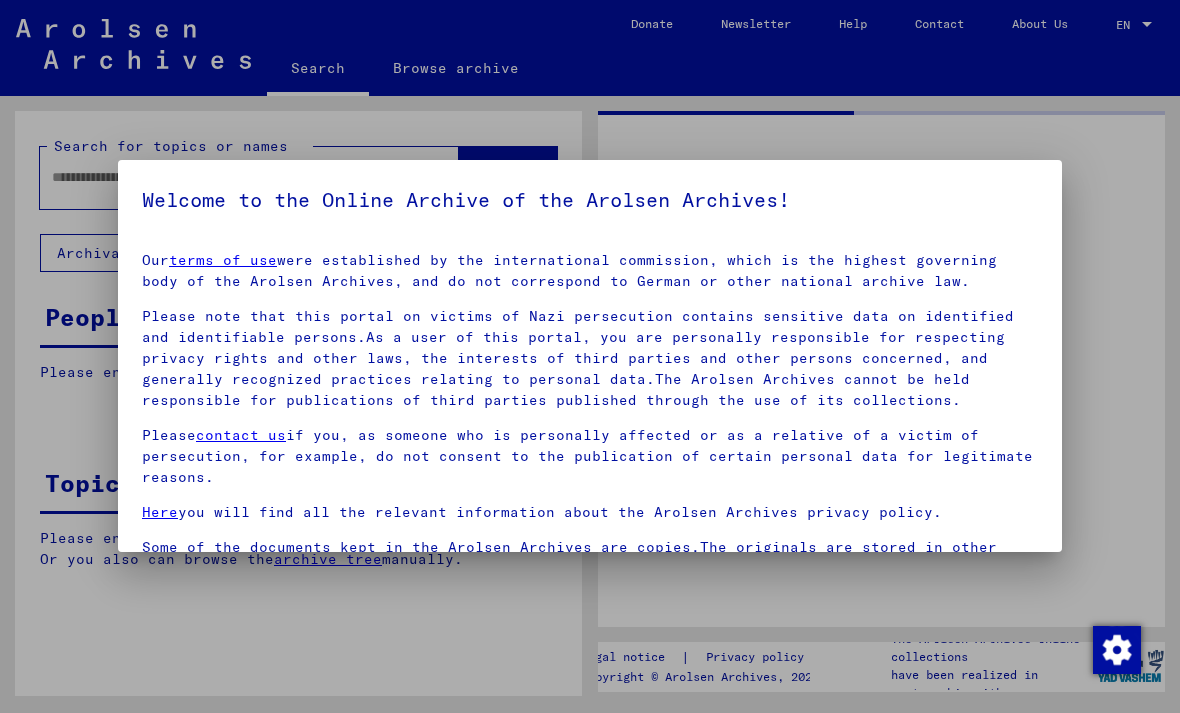 type on "*******" 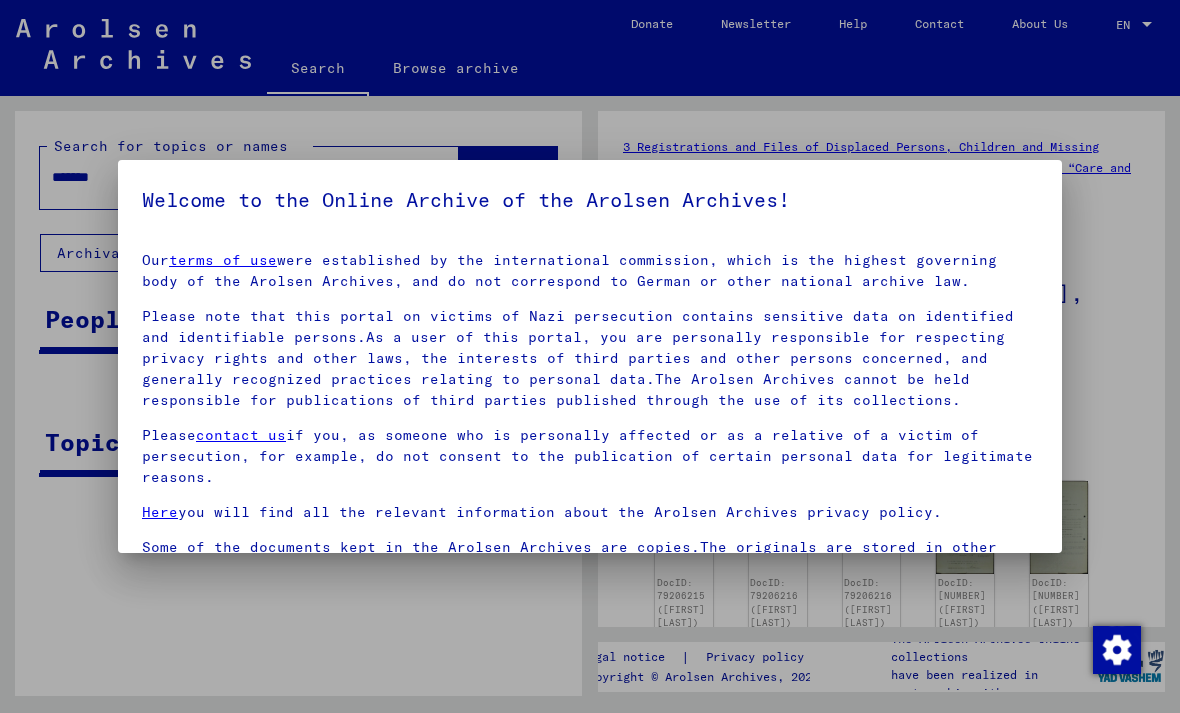 scroll, scrollTop: 0, scrollLeft: 0, axis: both 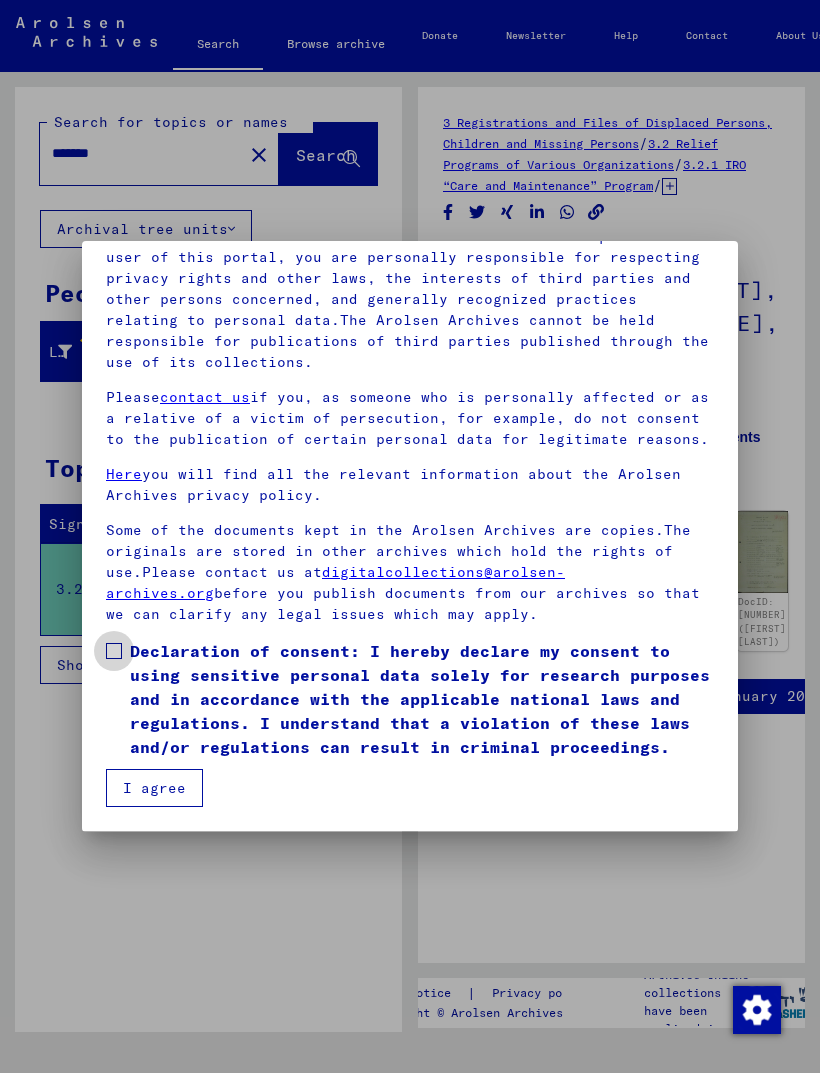 click at bounding box center (114, 651) 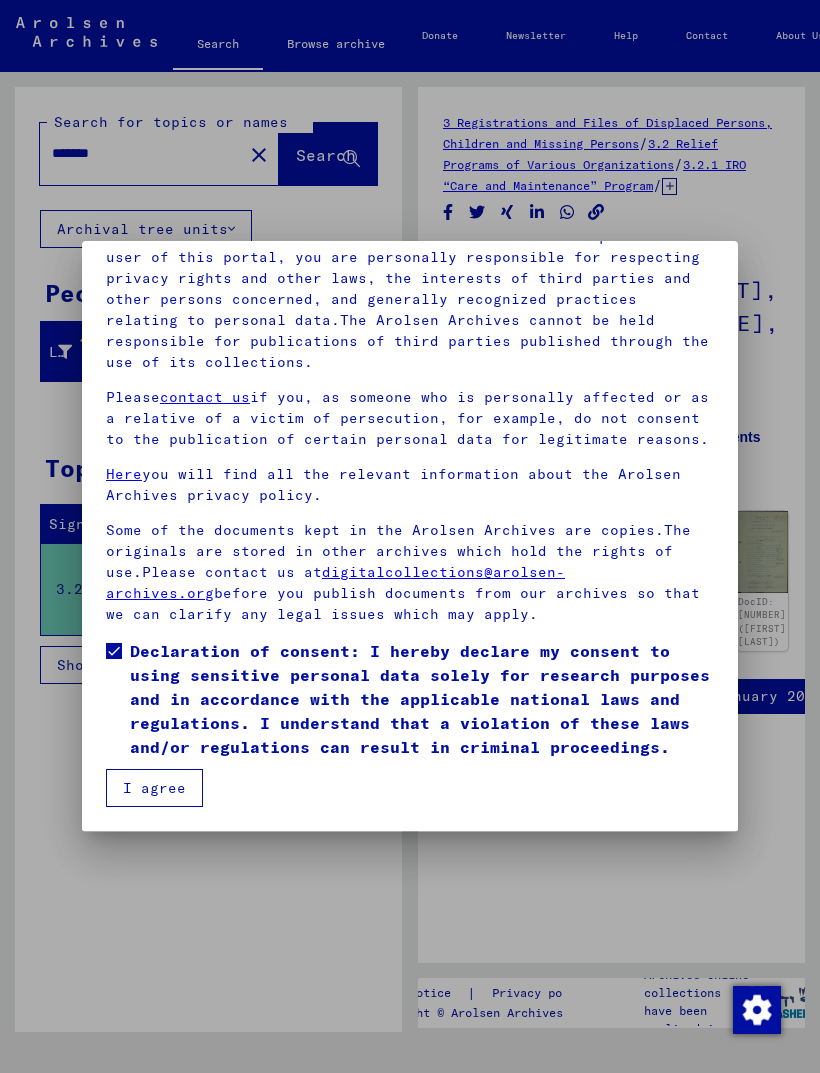 click on "I agree" at bounding box center (154, 788) 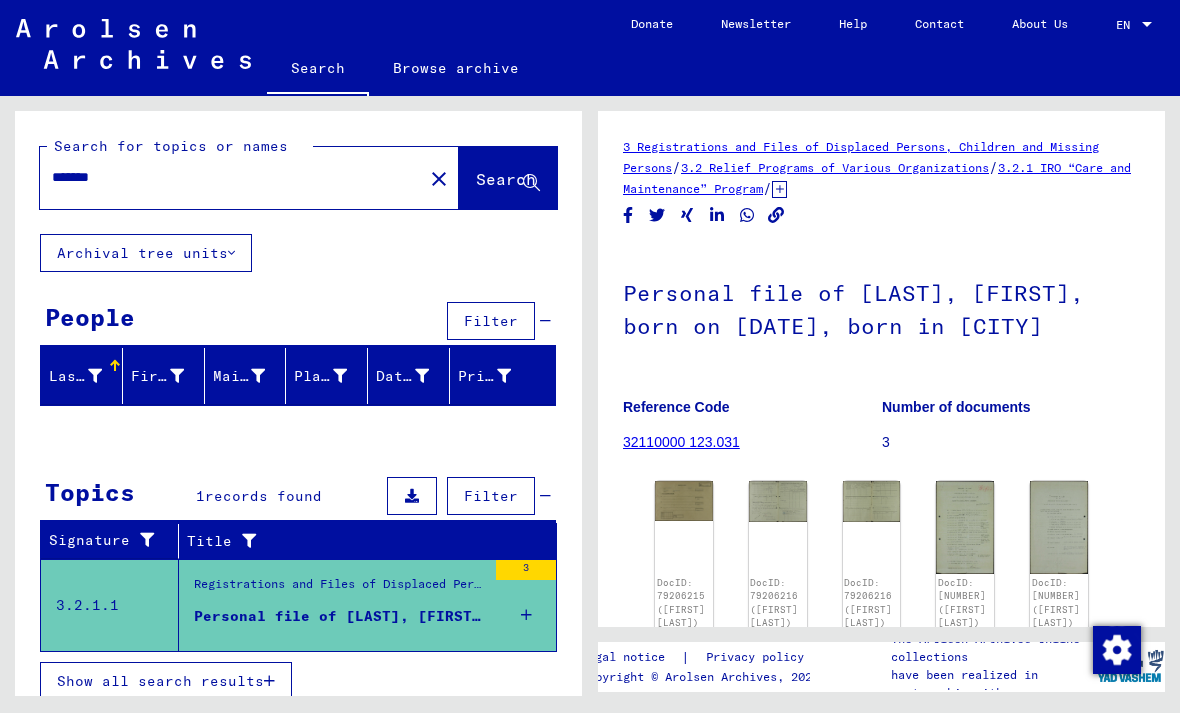 scroll, scrollTop: 47, scrollLeft: 0, axis: vertical 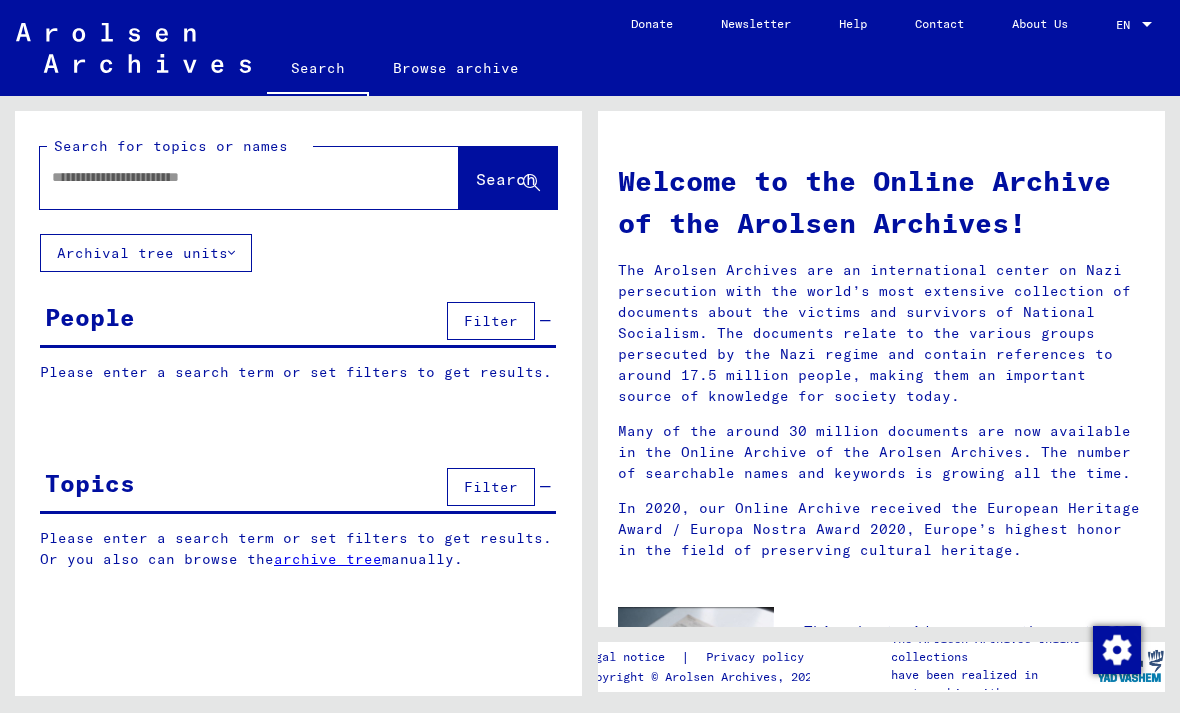 click on "People" at bounding box center (90, 317) 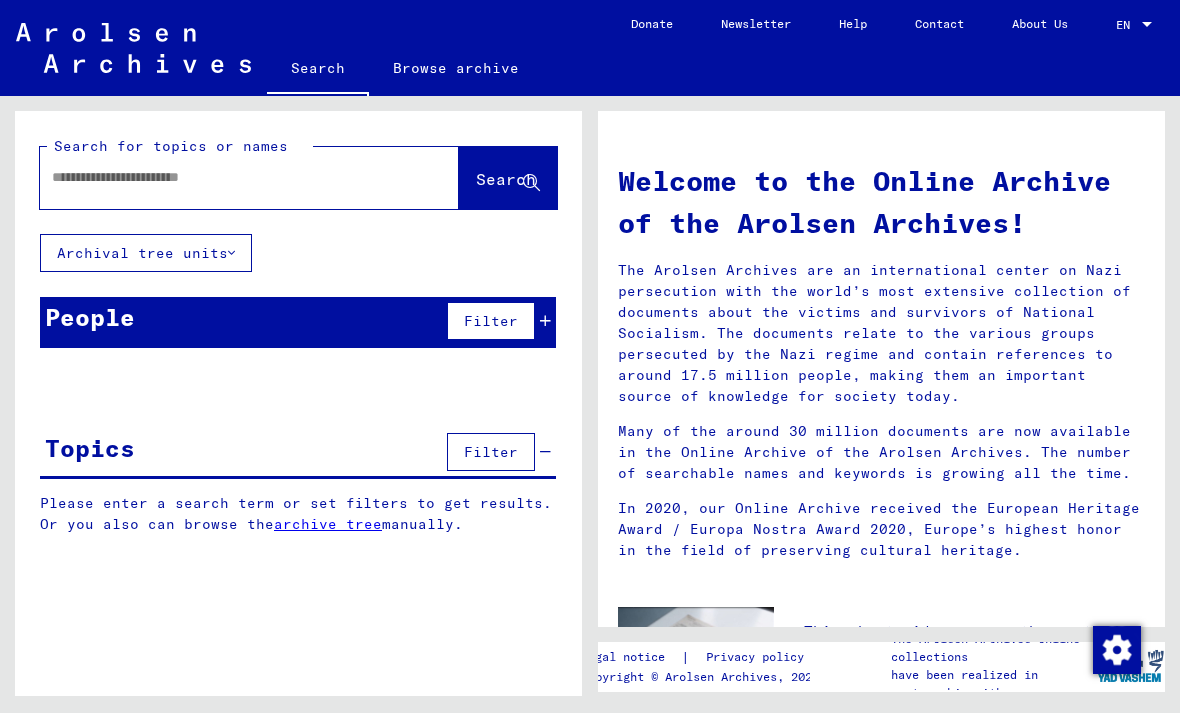 click at bounding box center [225, 177] 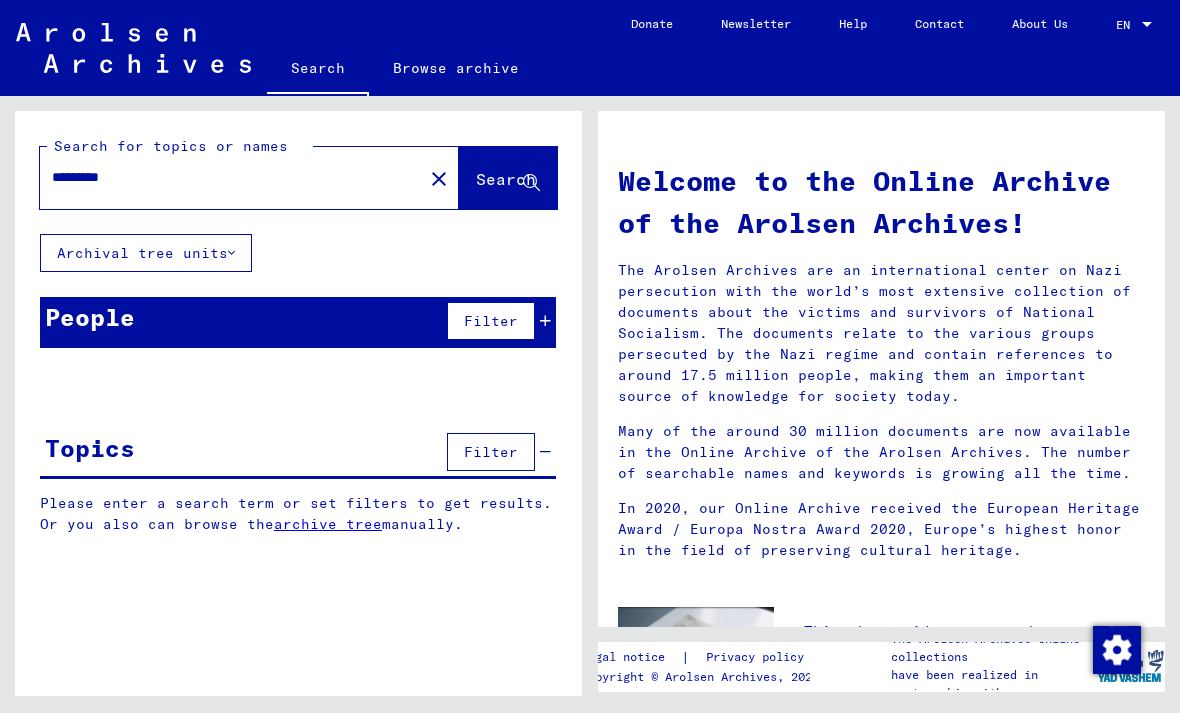 type on "********" 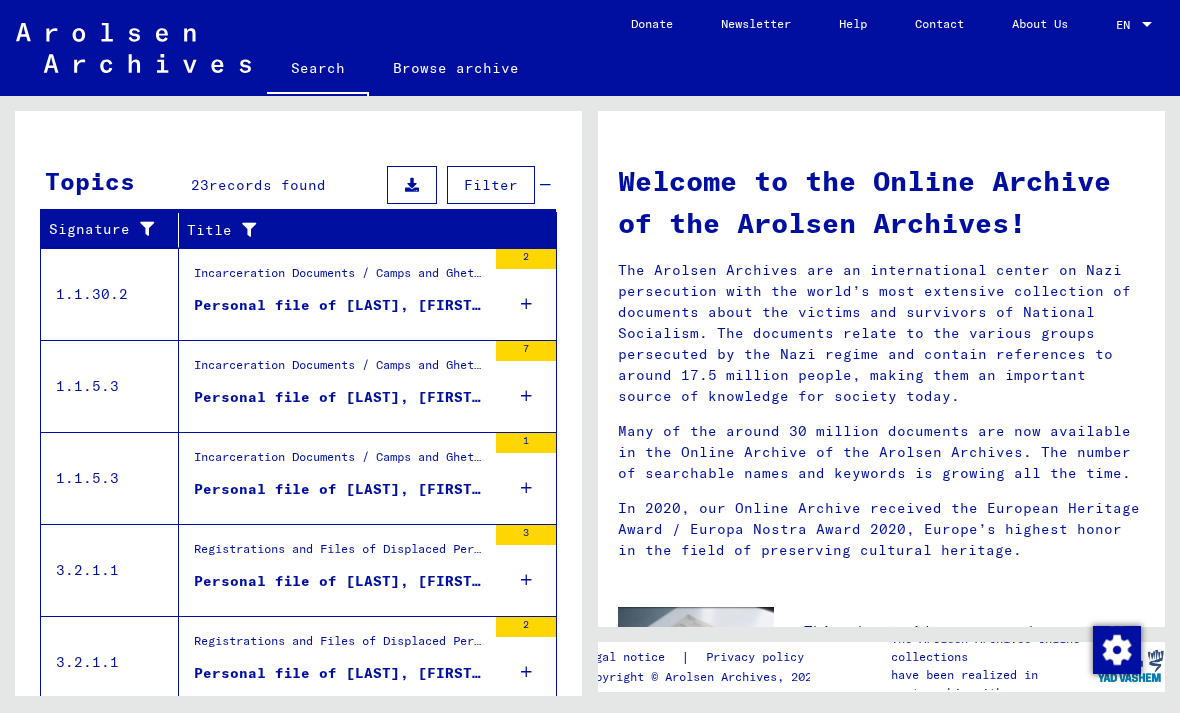 scroll, scrollTop: 252, scrollLeft: 0, axis: vertical 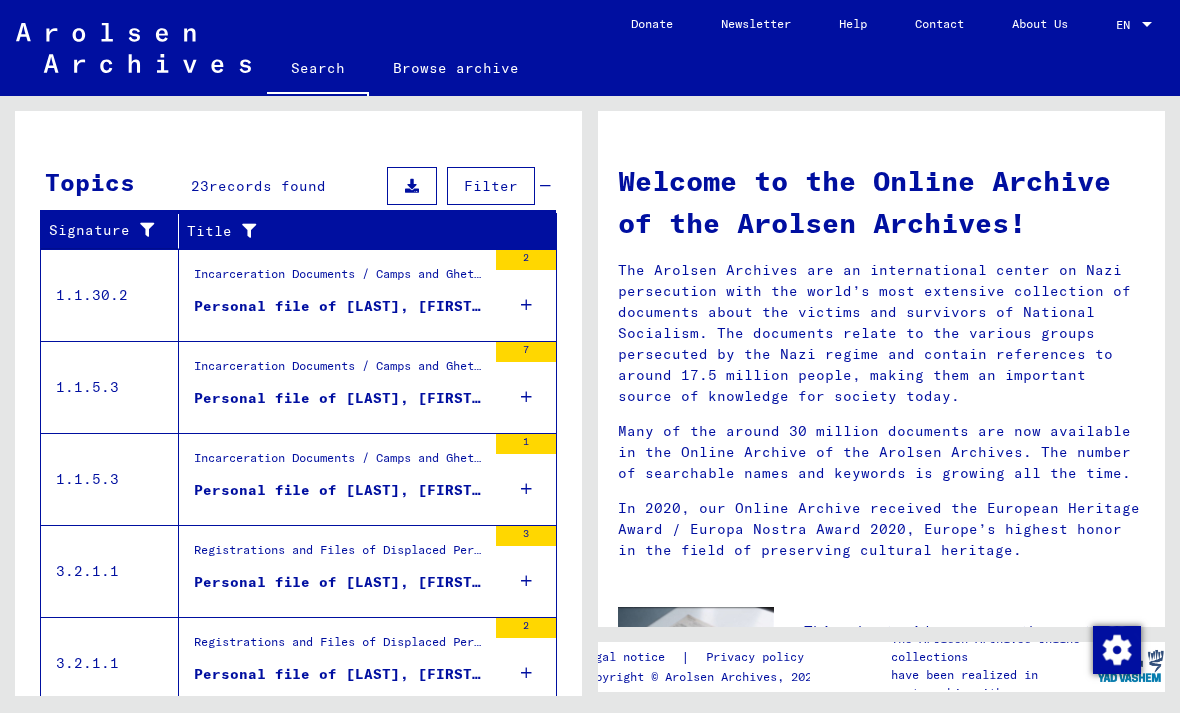 click on "Personal file of [LAST], [FIRST], born on [DATE], born in [CITY]" at bounding box center [340, 306] 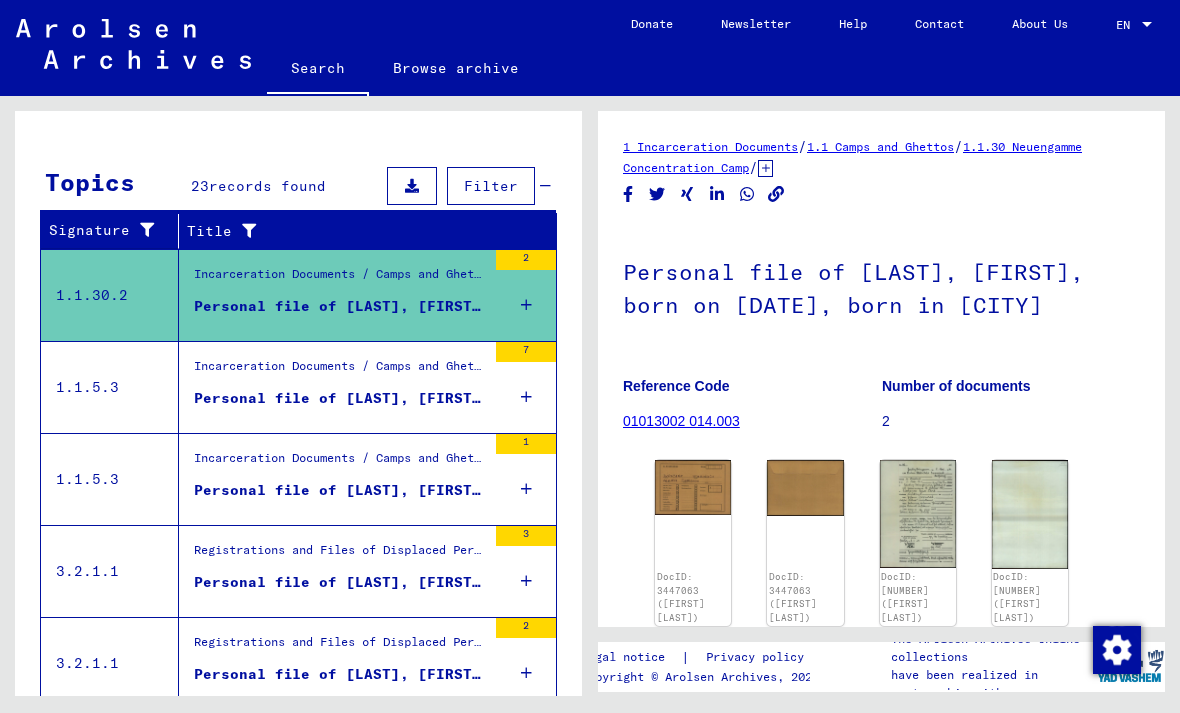scroll, scrollTop: 0, scrollLeft: 0, axis: both 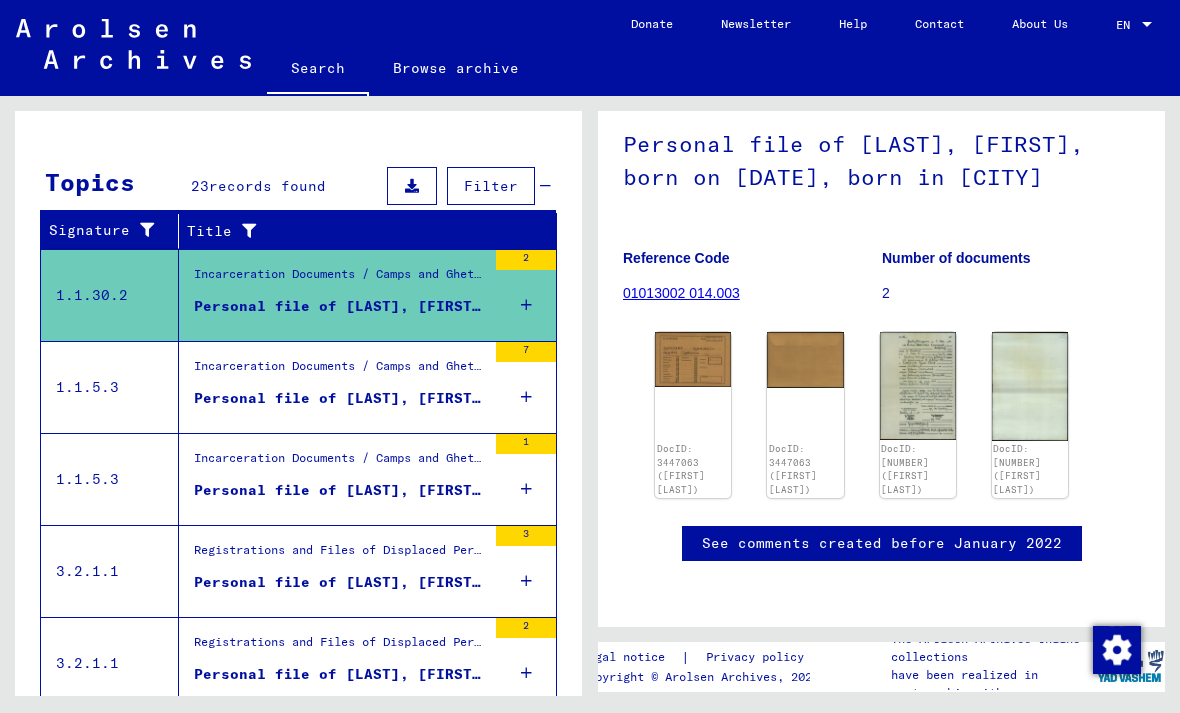 click on "Personal file of [LAST], [FIRST], born on [DATE]" at bounding box center [340, 403] 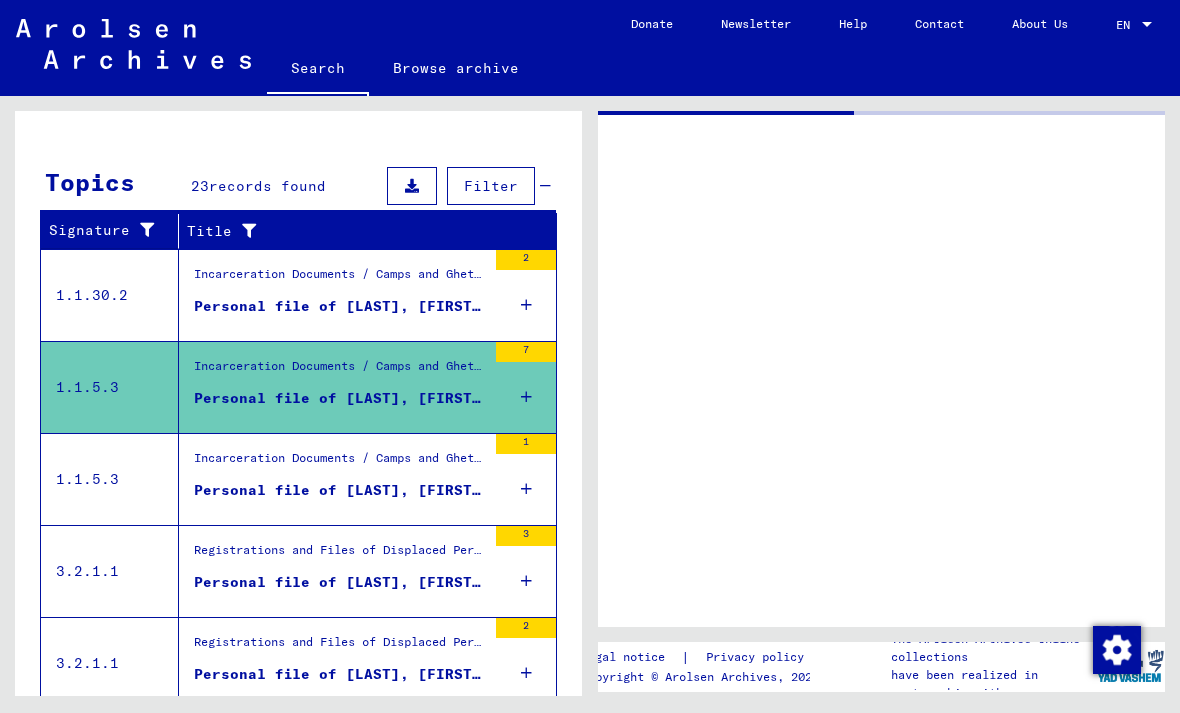 scroll, scrollTop: 0, scrollLeft: 0, axis: both 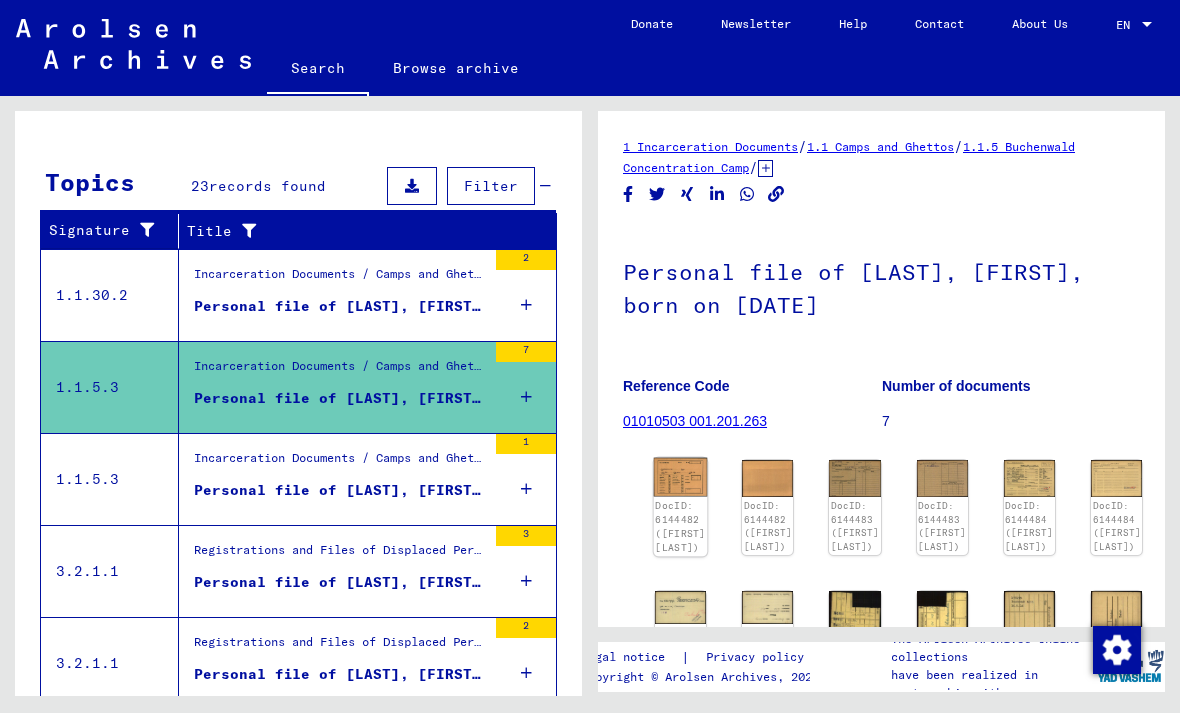 click 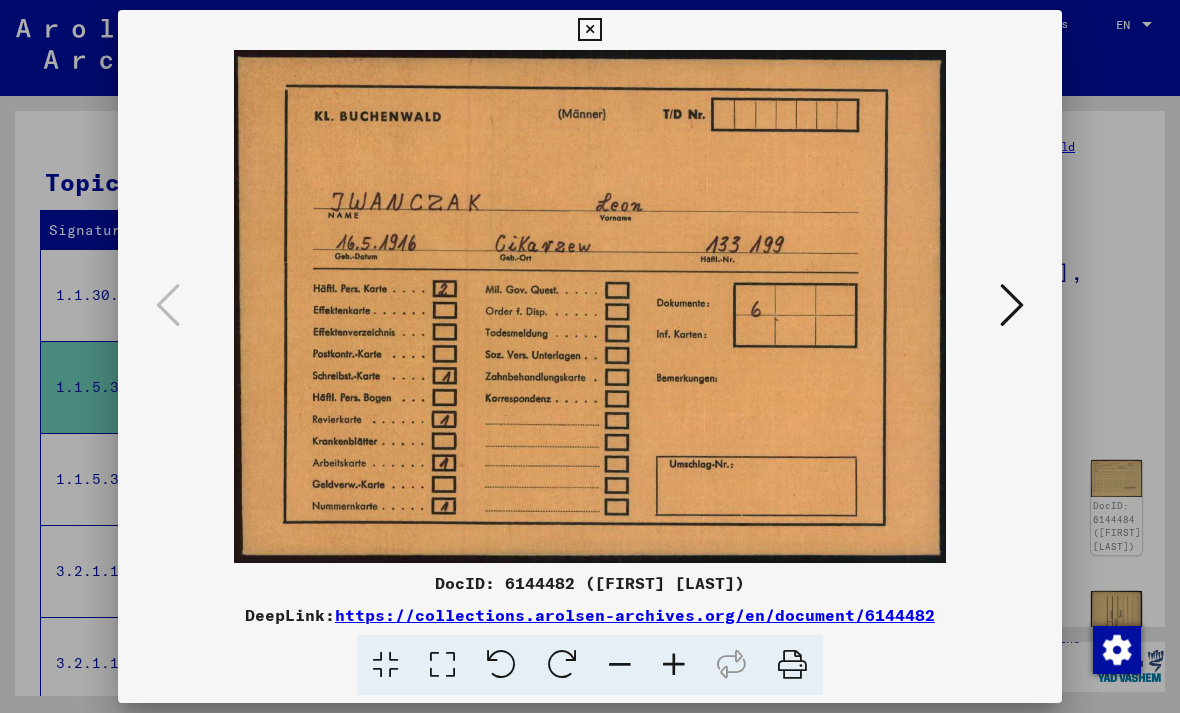 click at bounding box center (1012, 305) 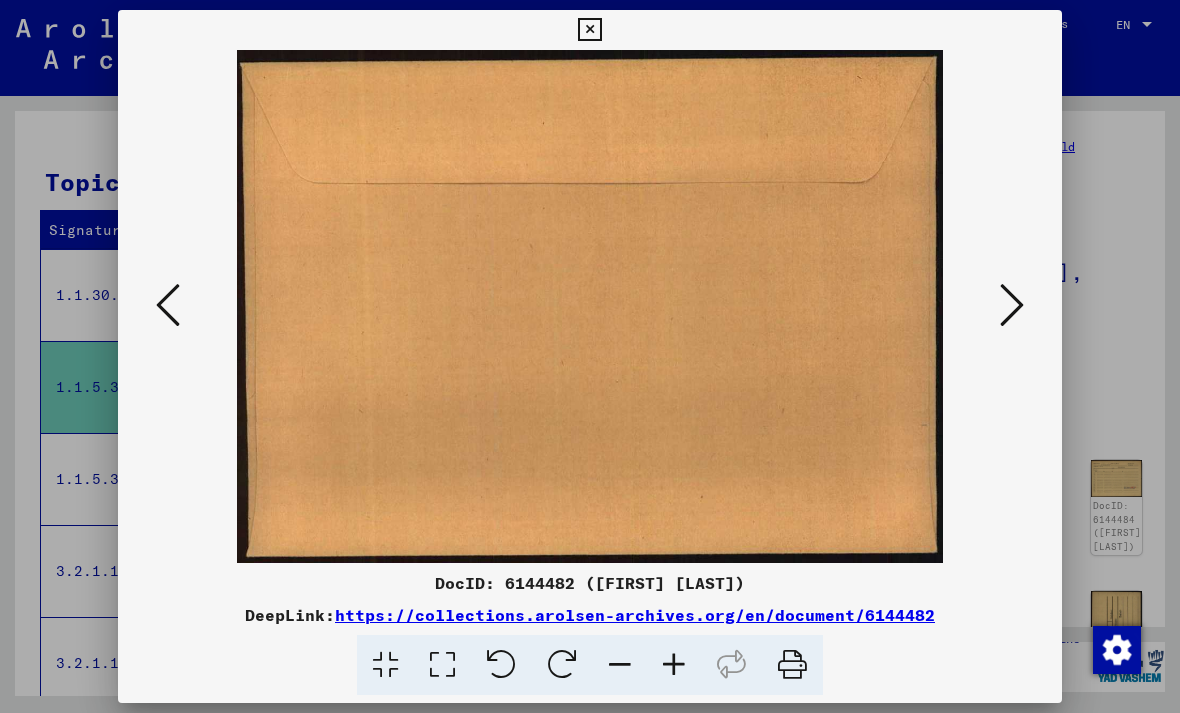 click at bounding box center [1012, 305] 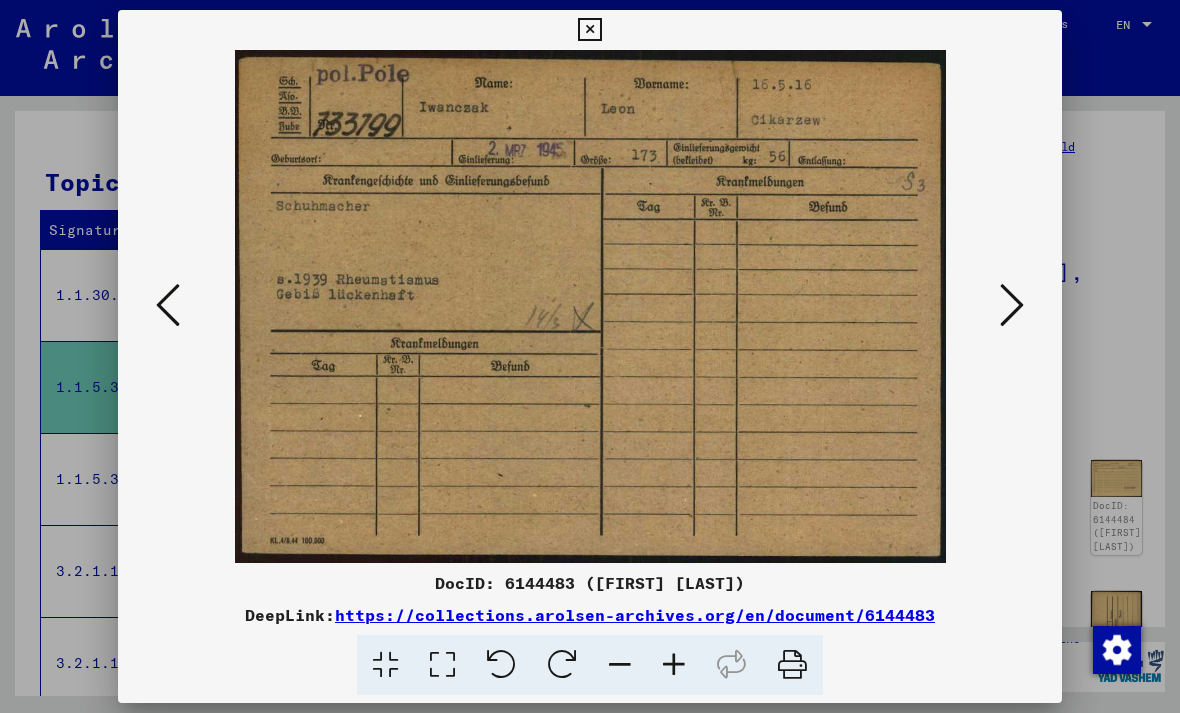 click at bounding box center (1012, 305) 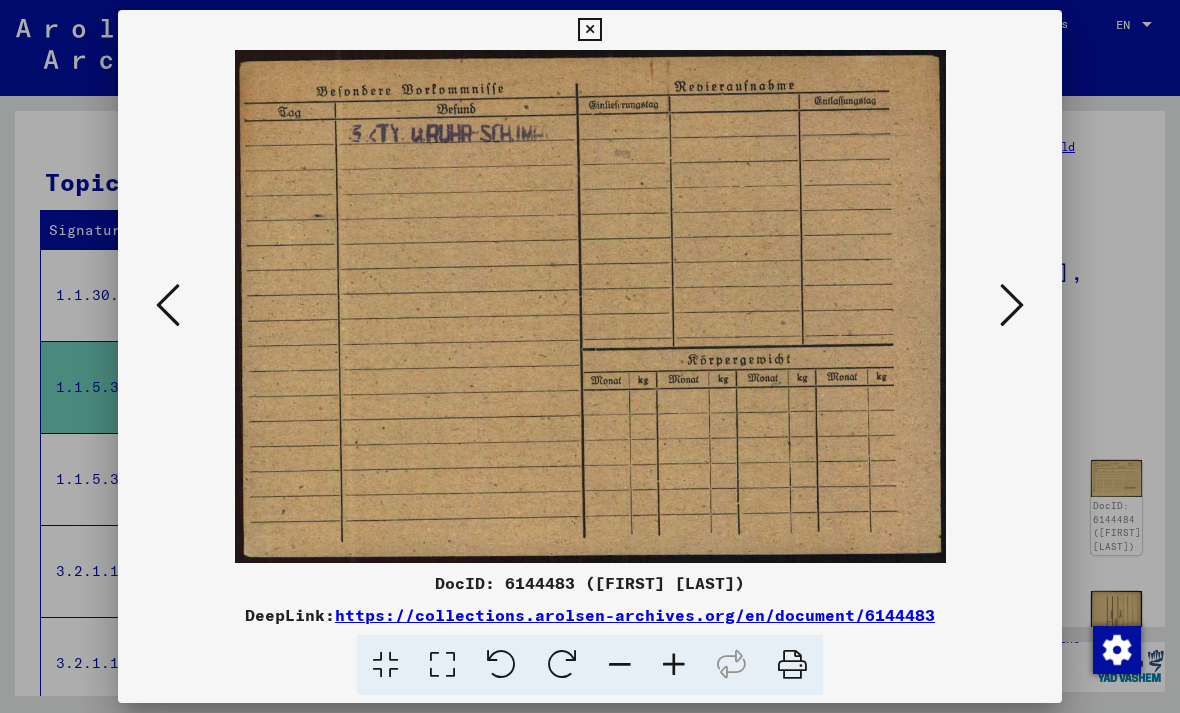 click at bounding box center [1012, 305] 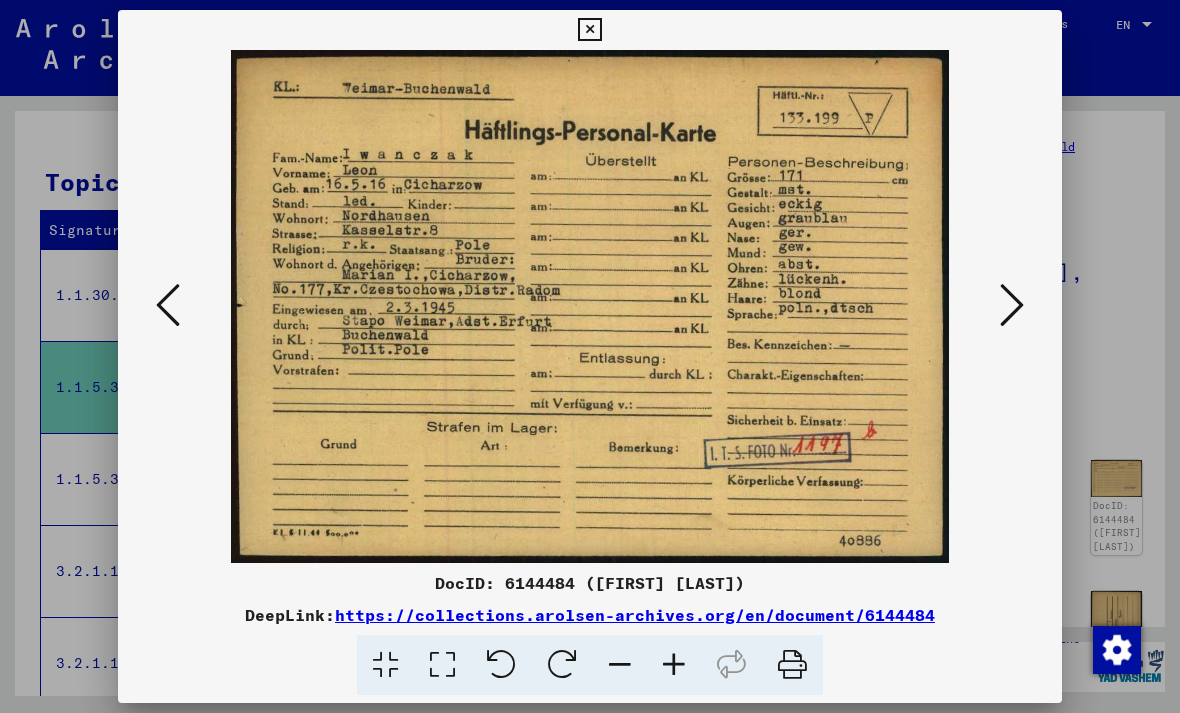 click at bounding box center [1012, 305] 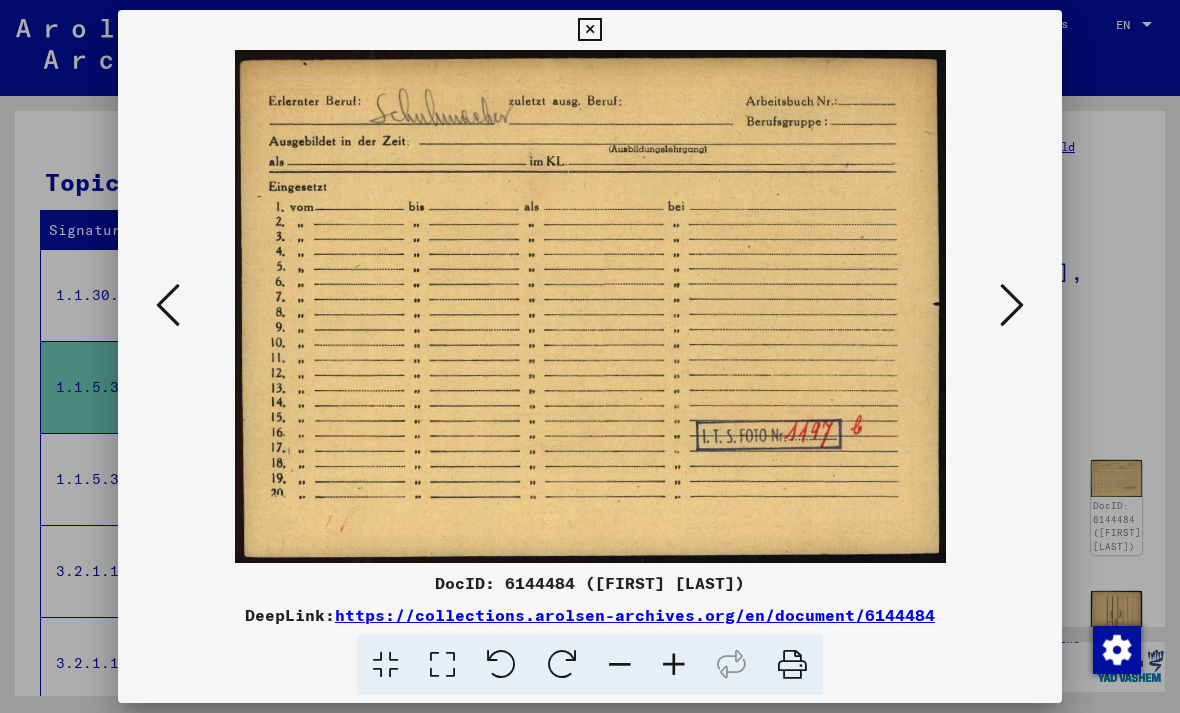 click at bounding box center (1012, 305) 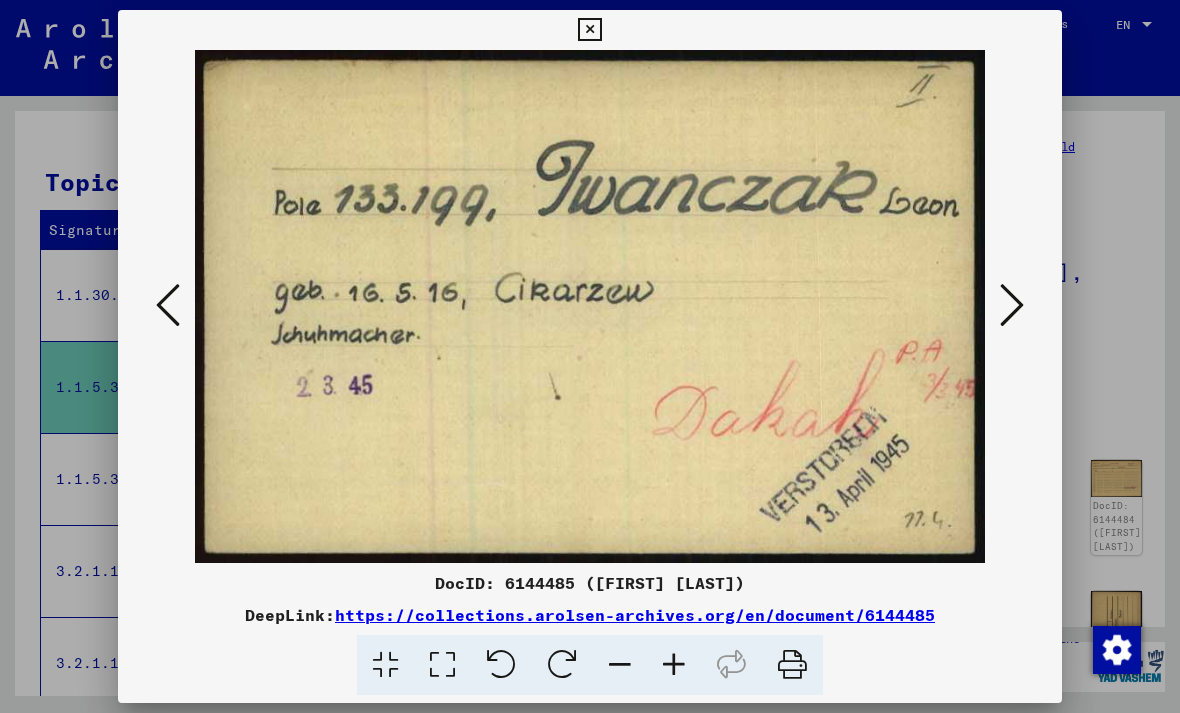 click at bounding box center [1012, 305] 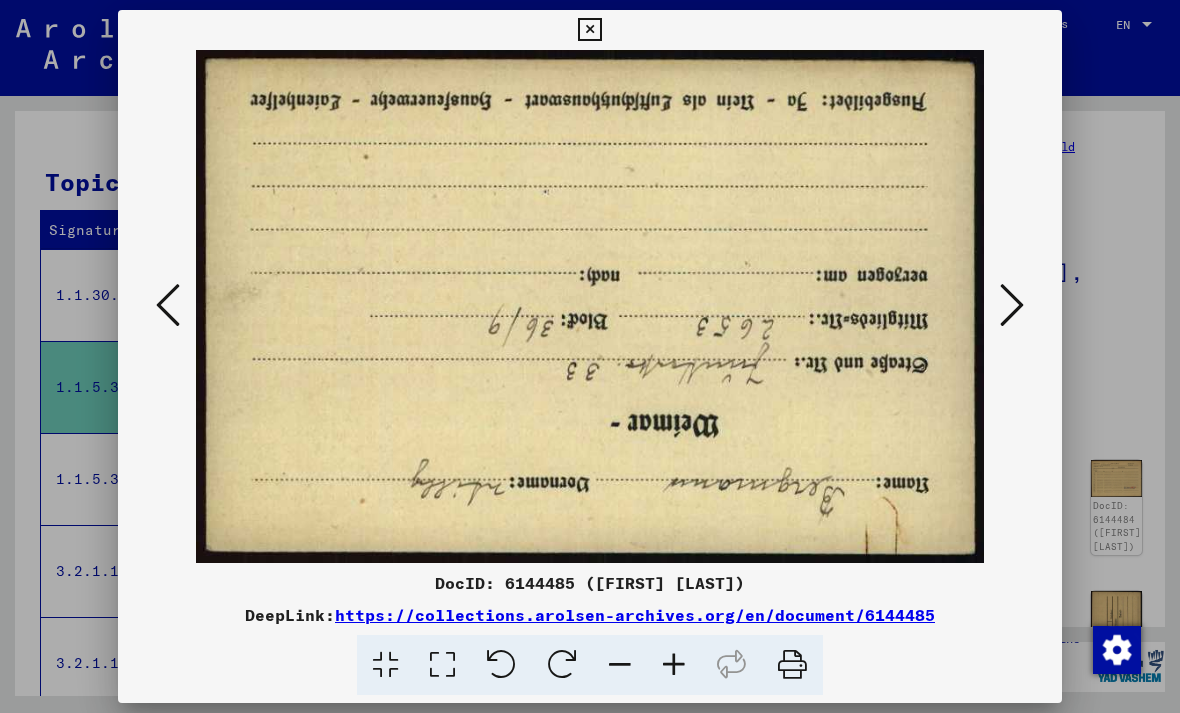 click at bounding box center [1012, 305] 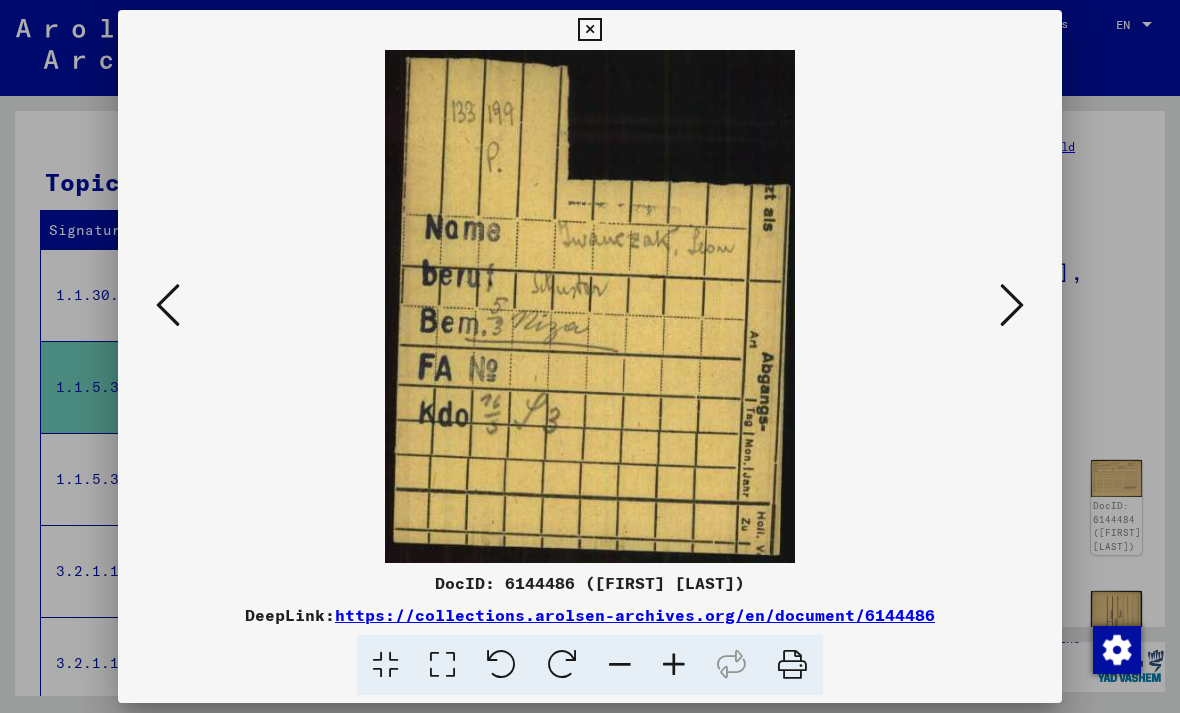 click at bounding box center (590, 356) 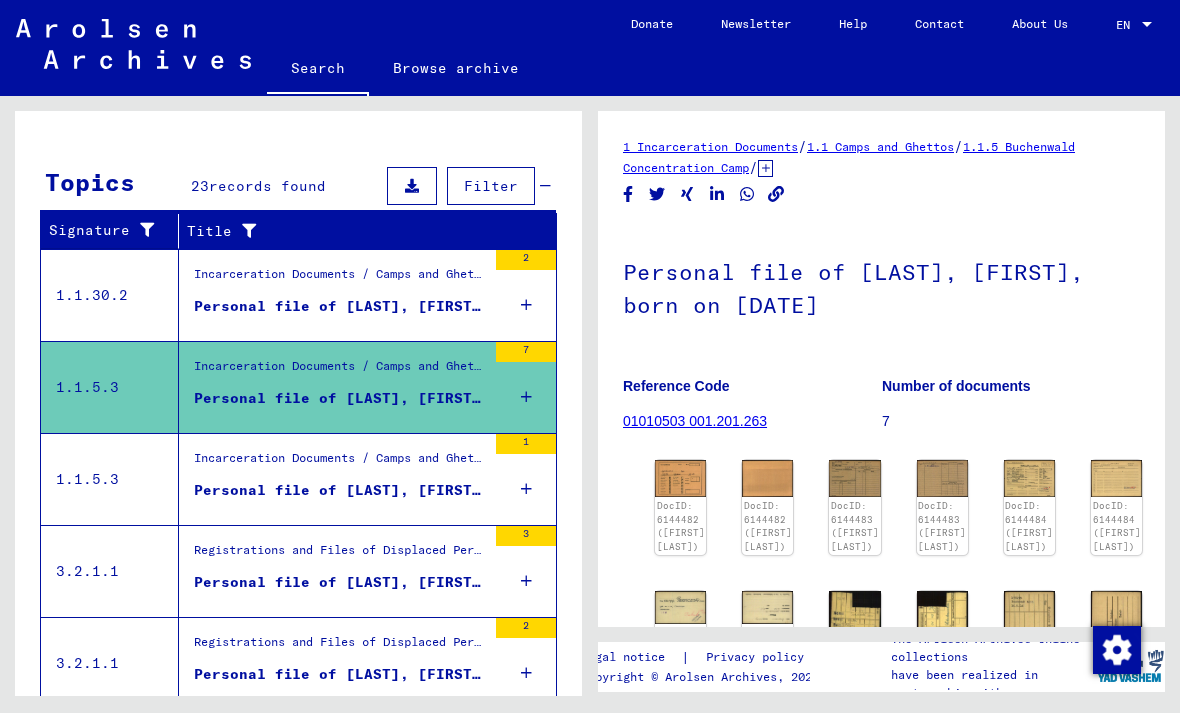 click on "Personal file of [LAST], [FIRST], born on [DATE]" at bounding box center [340, 490] 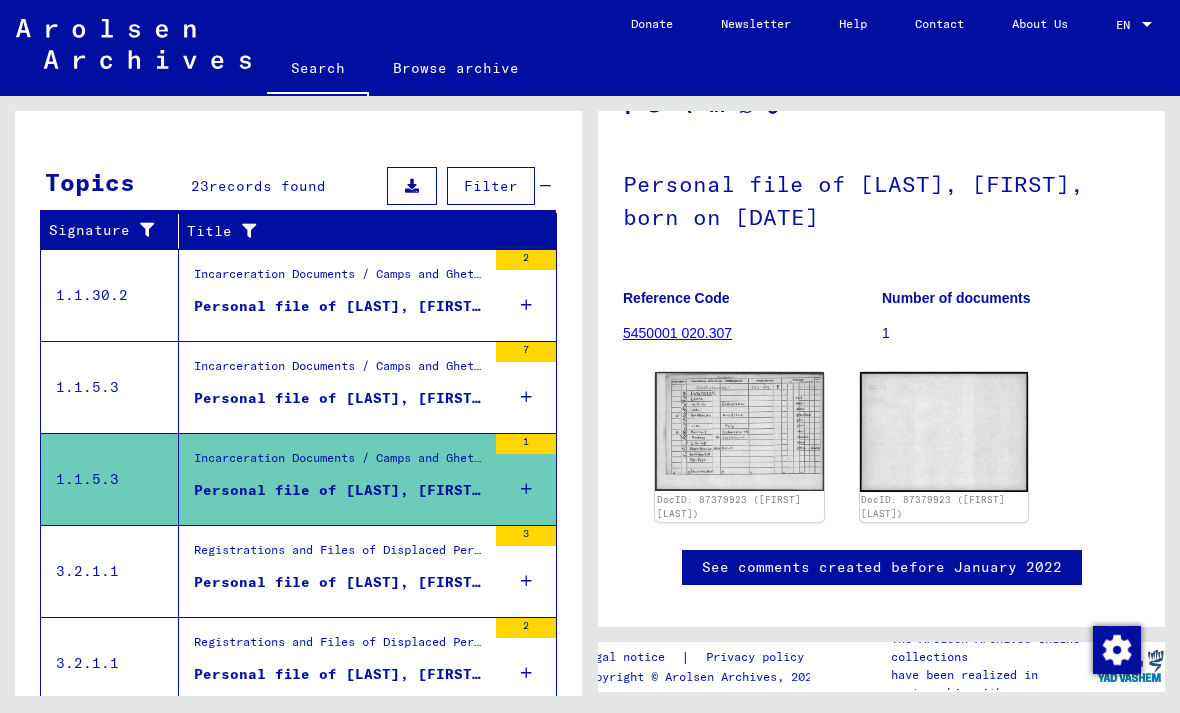 scroll, scrollTop: 0, scrollLeft: 0, axis: both 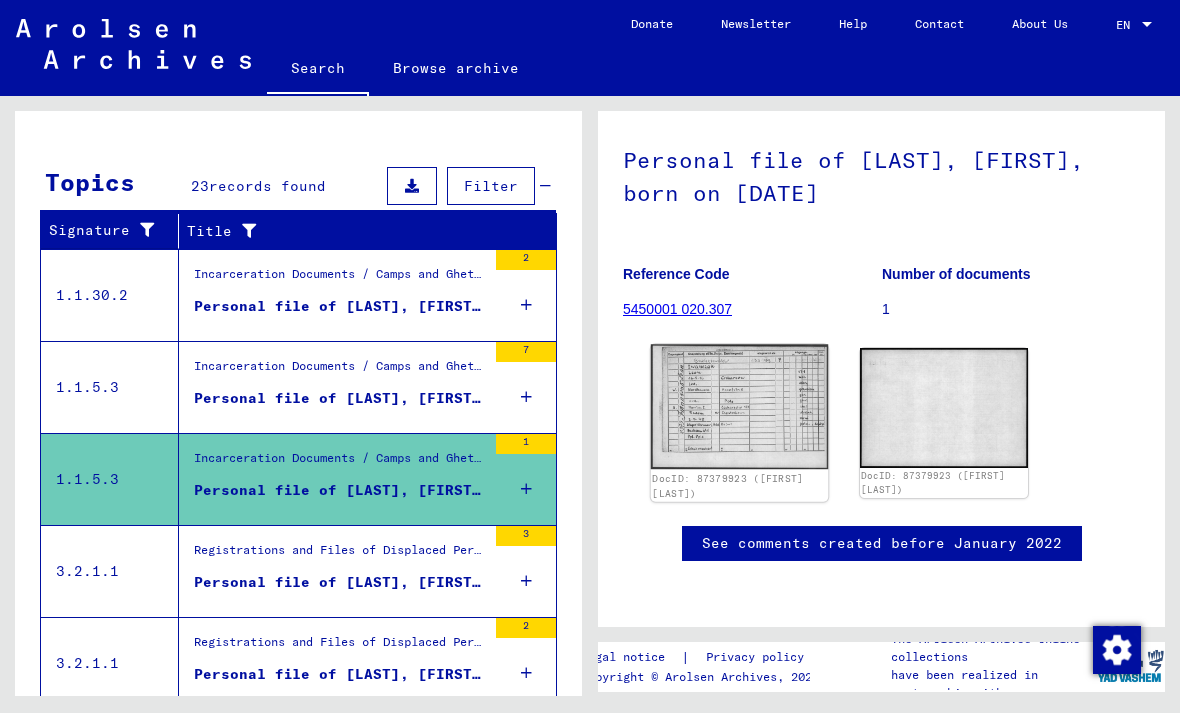 click 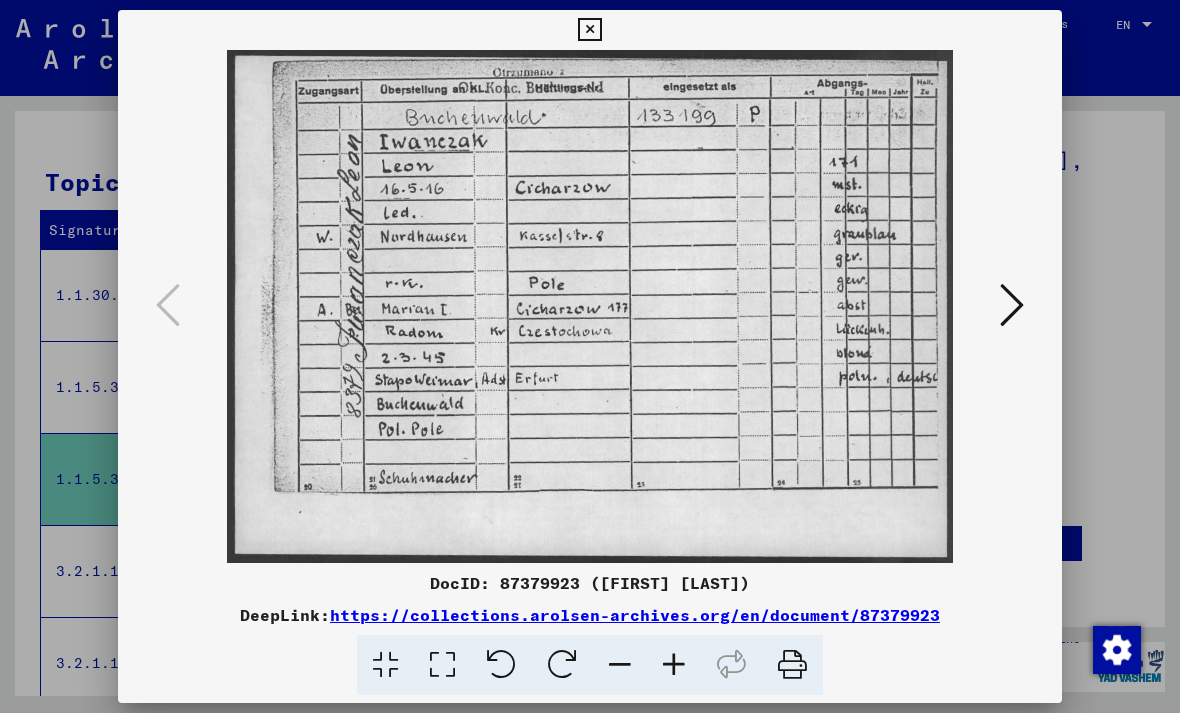 click at bounding box center [589, 30] 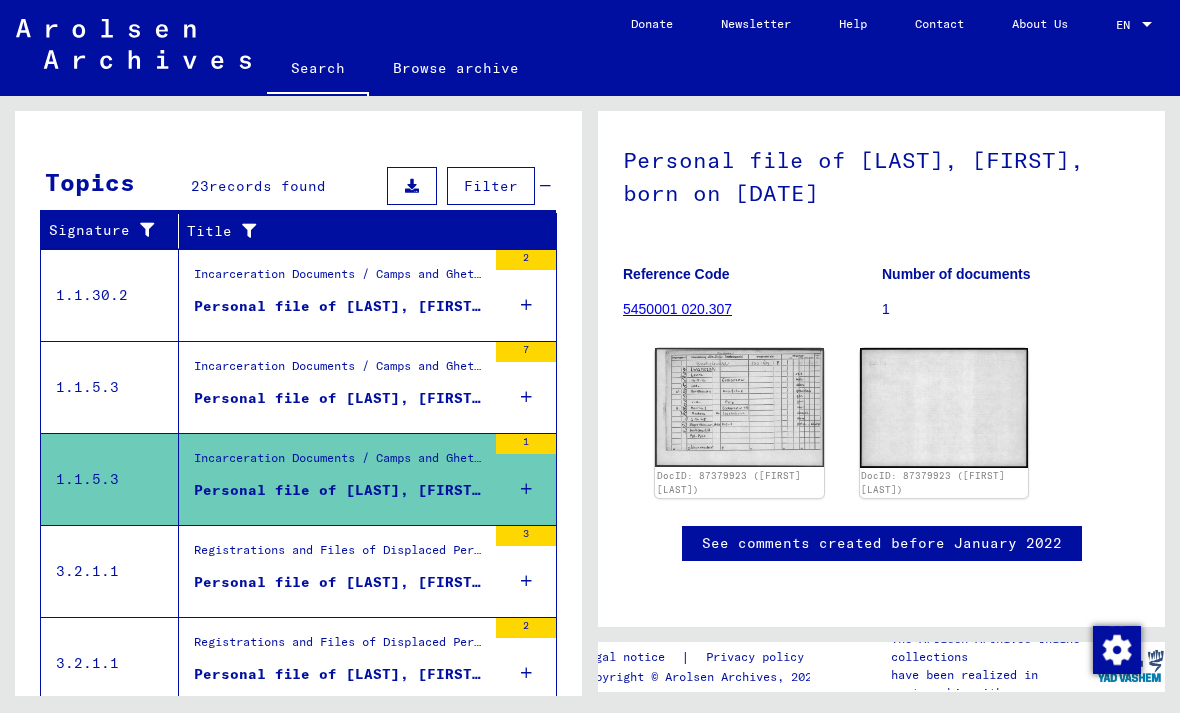 click on "Registrations and Files of Displaced Persons, Children and Missing Persons / Relief Programs of Various Organizations / IRO “Care and Maintenance” Program / CM/1 Files originating in Germany / CM/1 files from Germany, A-Z / Files with names from IWACHIM" at bounding box center (340, 555) 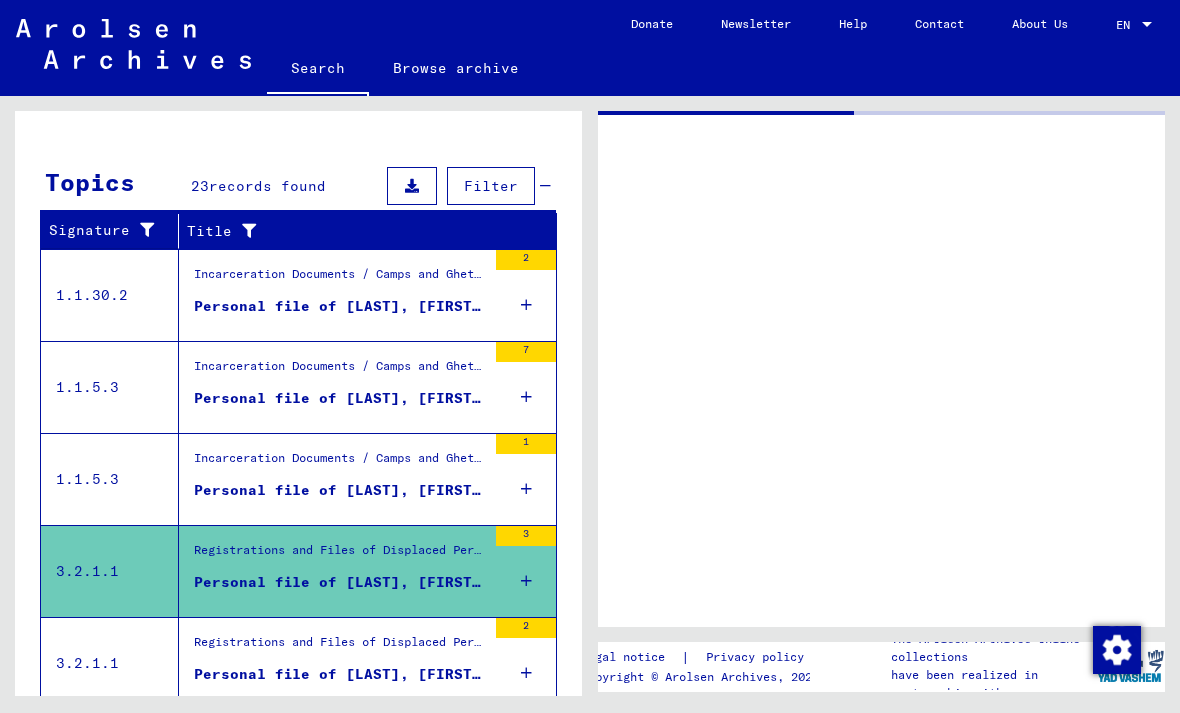 scroll, scrollTop: 0, scrollLeft: 0, axis: both 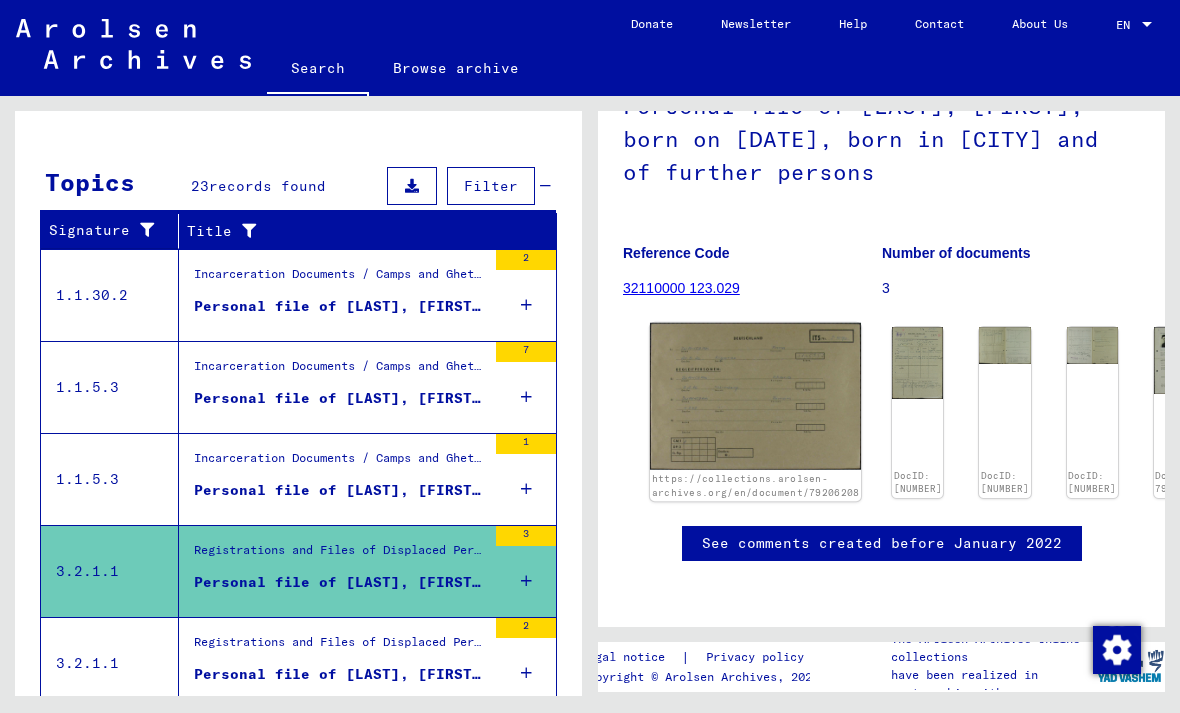 click 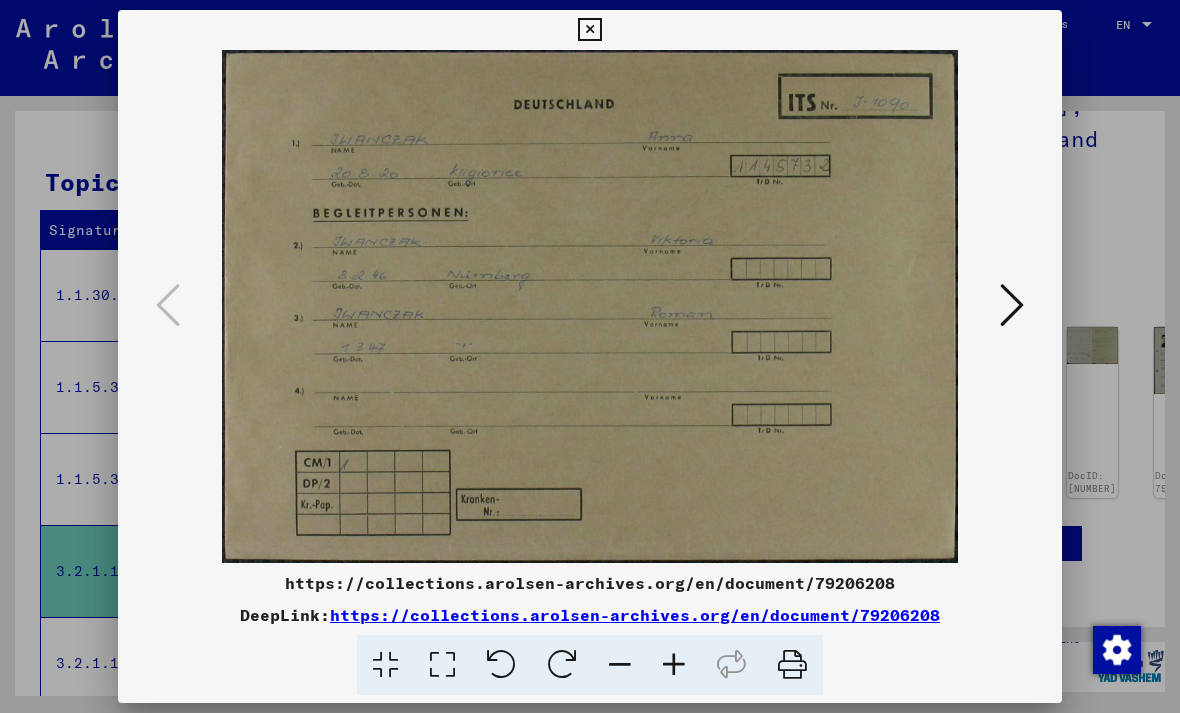 click at bounding box center [1012, 306] 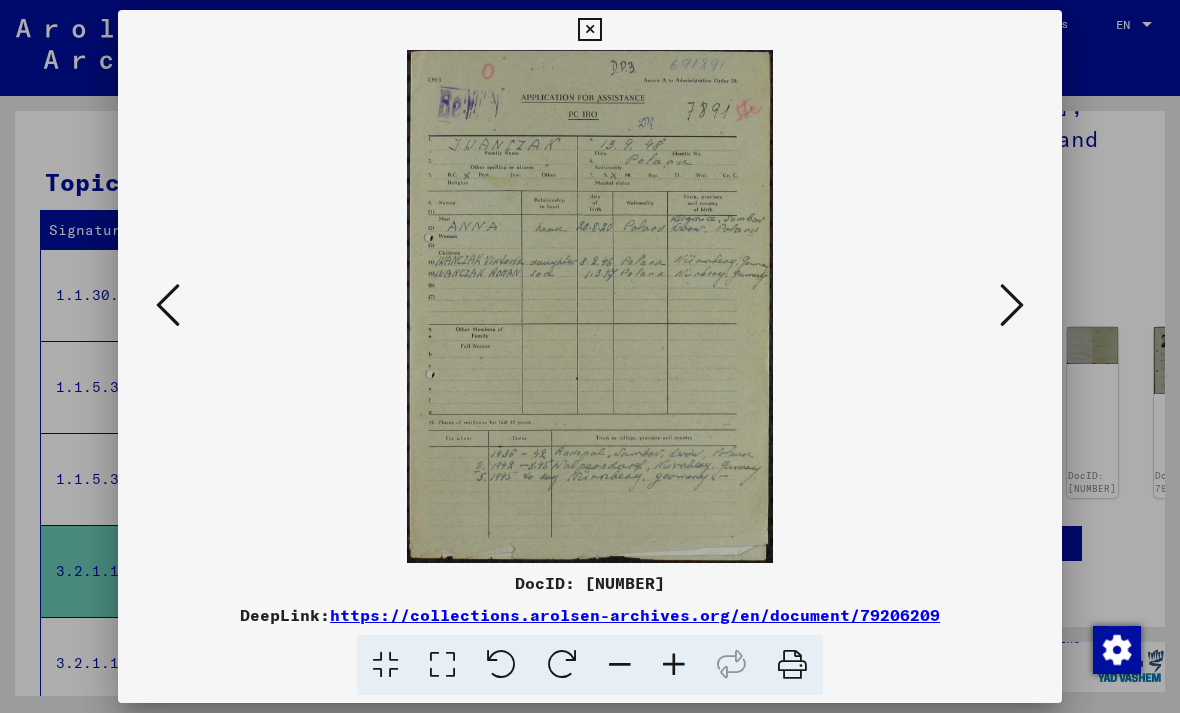 click at bounding box center (1012, 306) 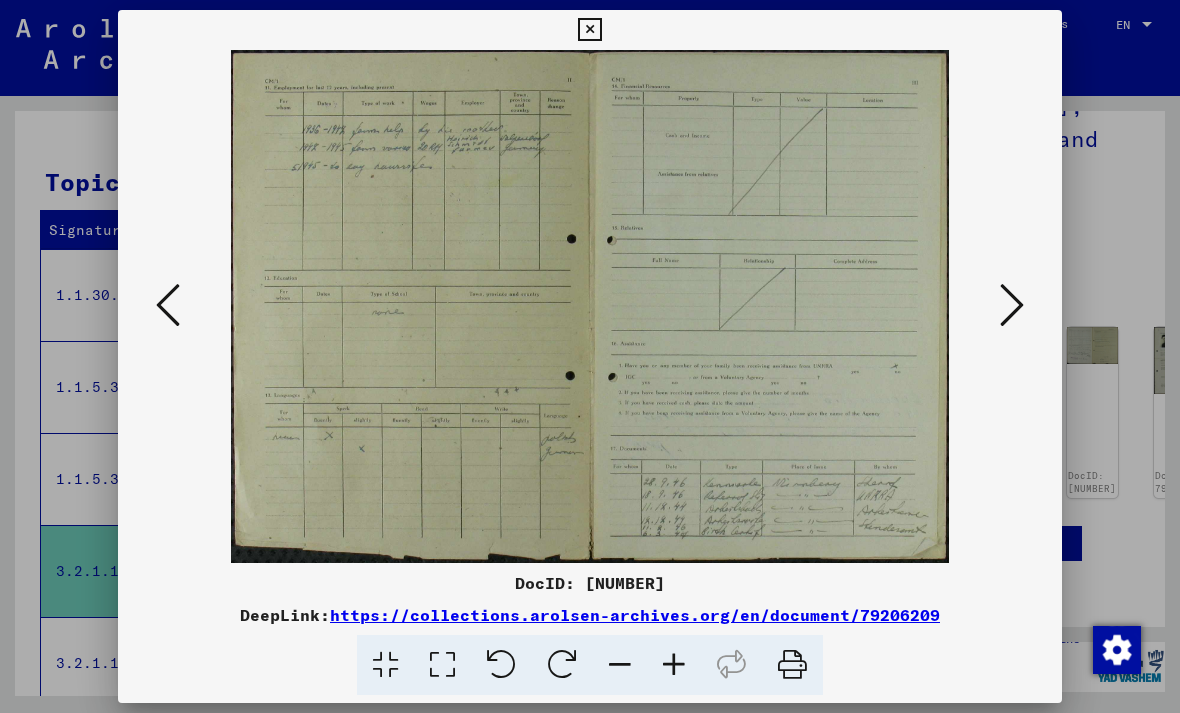 click at bounding box center [1012, 305] 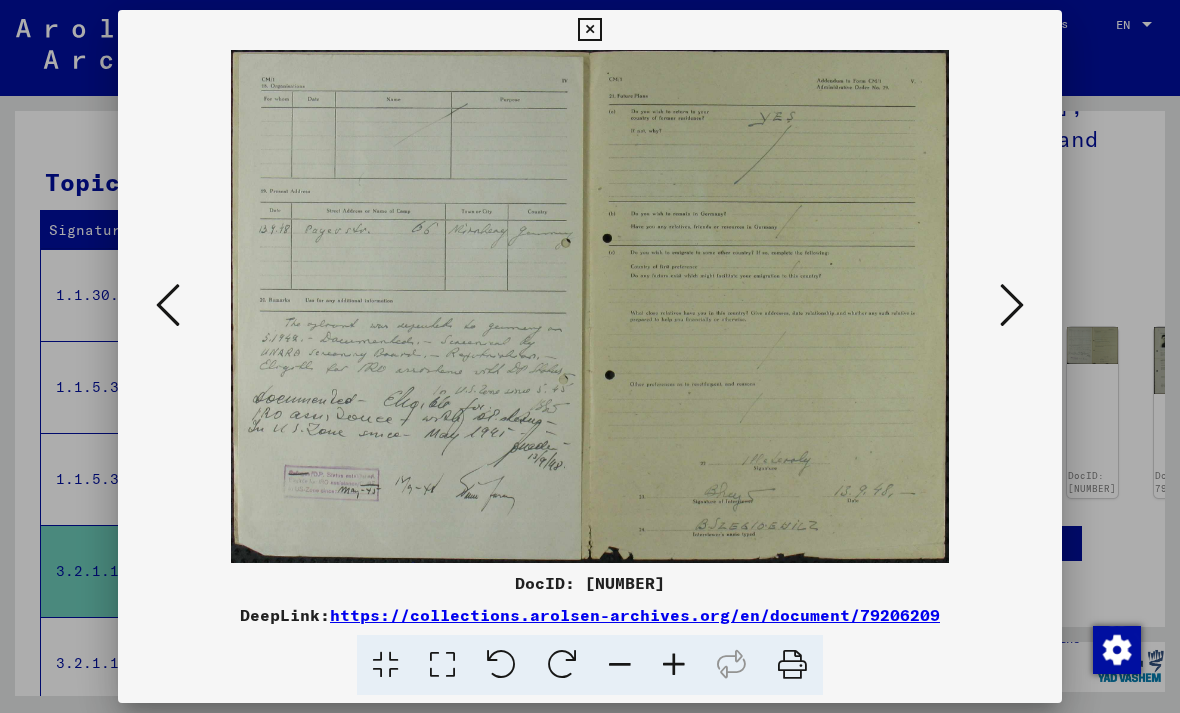 click at bounding box center [589, 30] 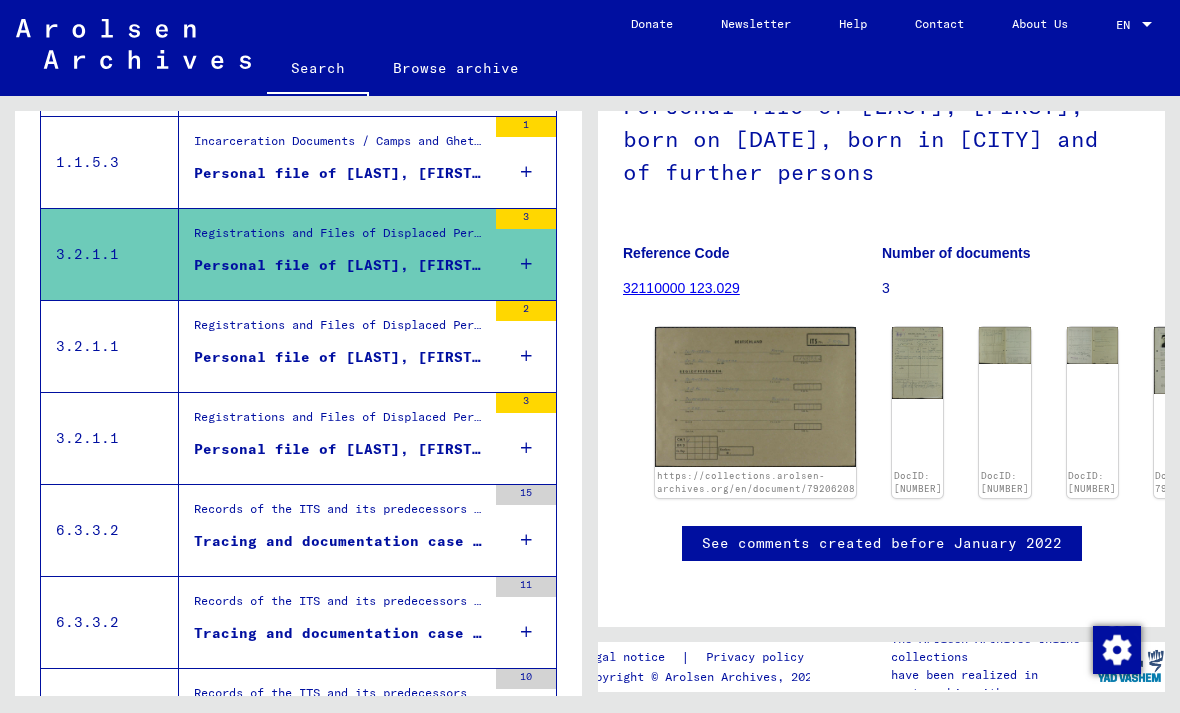 scroll, scrollTop: 577, scrollLeft: 0, axis: vertical 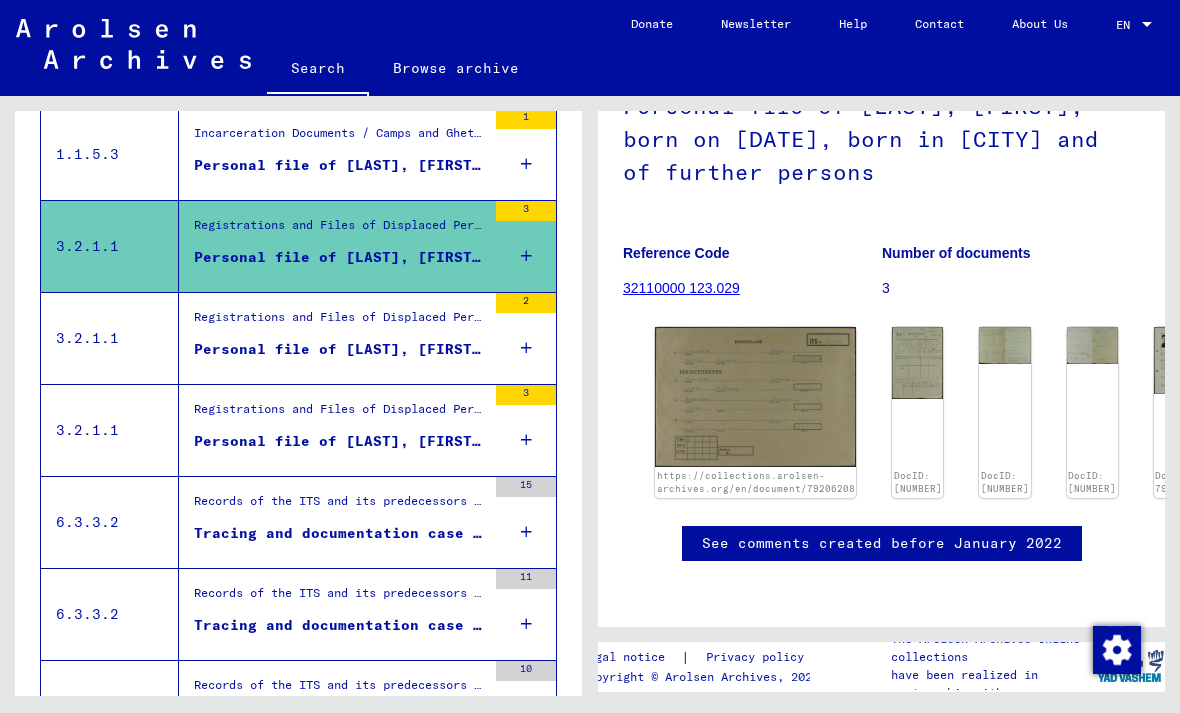 click on "Personal file of [LAST], [FIRST], born on [DATE], born in [CITY]" at bounding box center (340, 349) 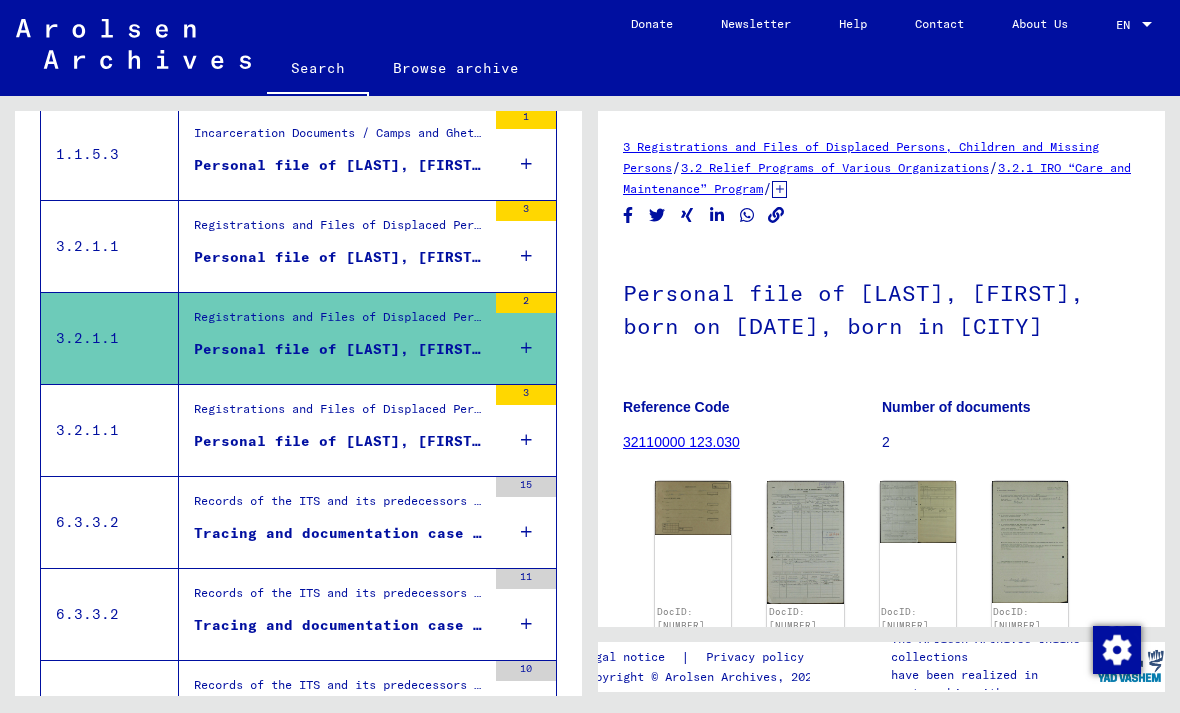scroll, scrollTop: 0, scrollLeft: 0, axis: both 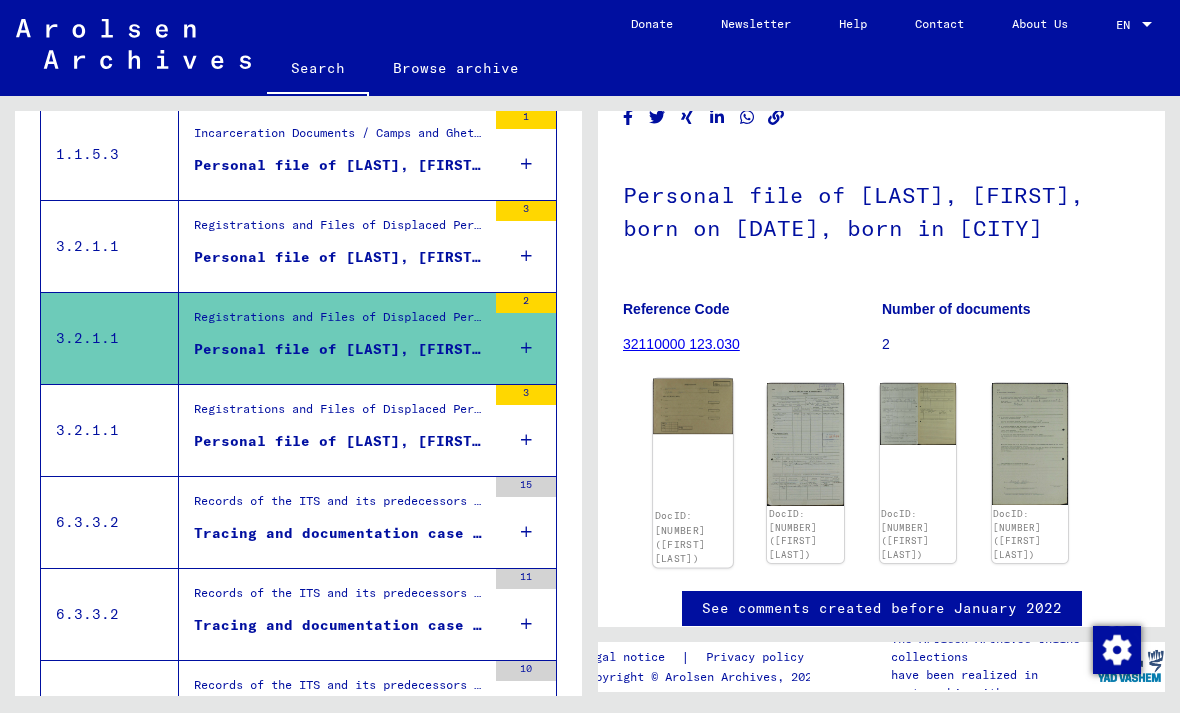 click 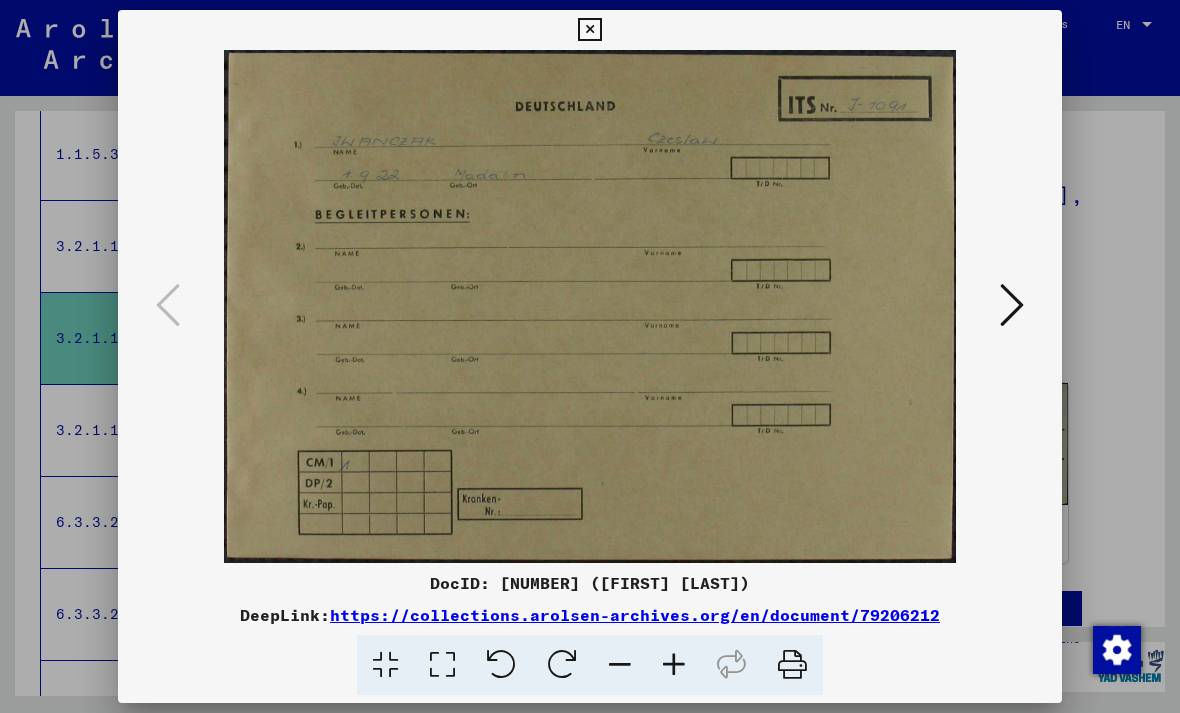 click at bounding box center [1012, 305] 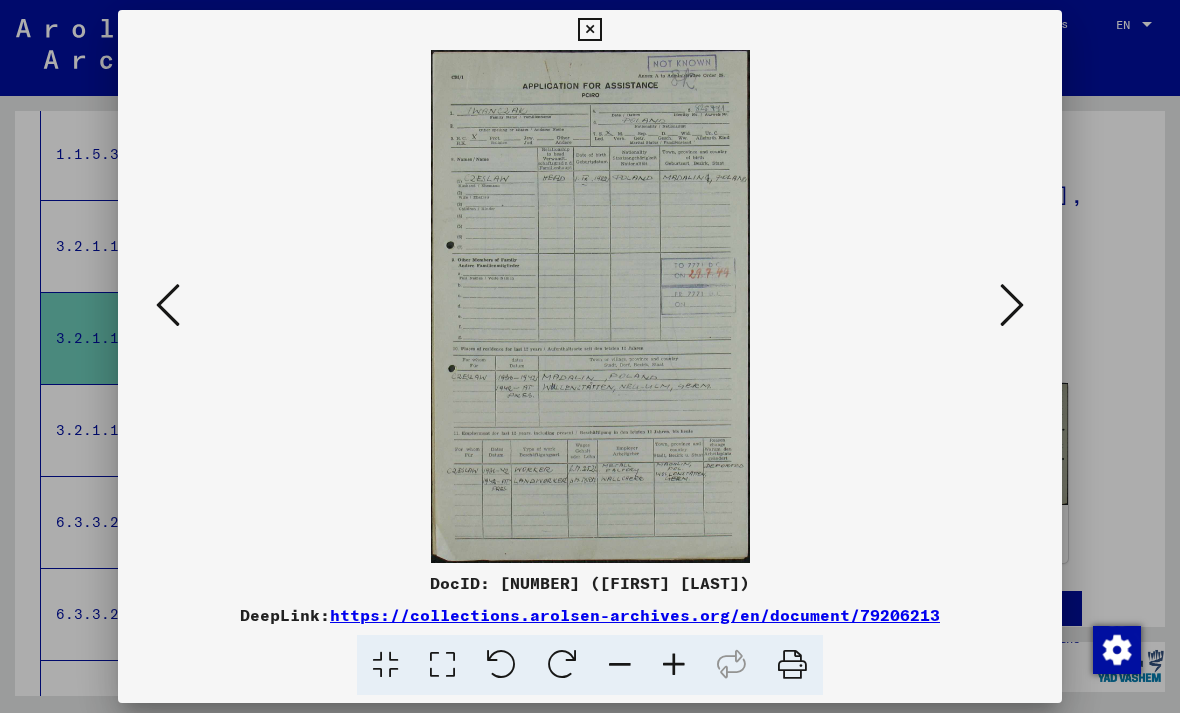click at bounding box center [589, 30] 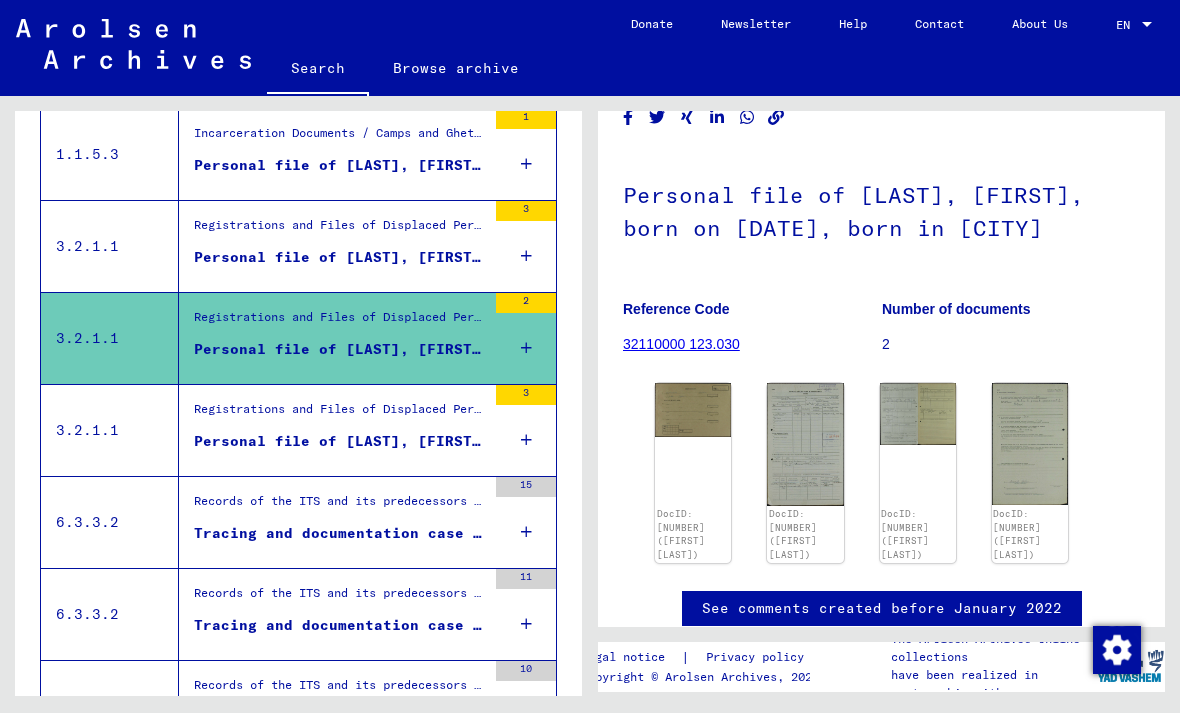 click on "Personal file of [LAST], [FIRST], born on [DATE], born in [CITY]" at bounding box center [340, 441] 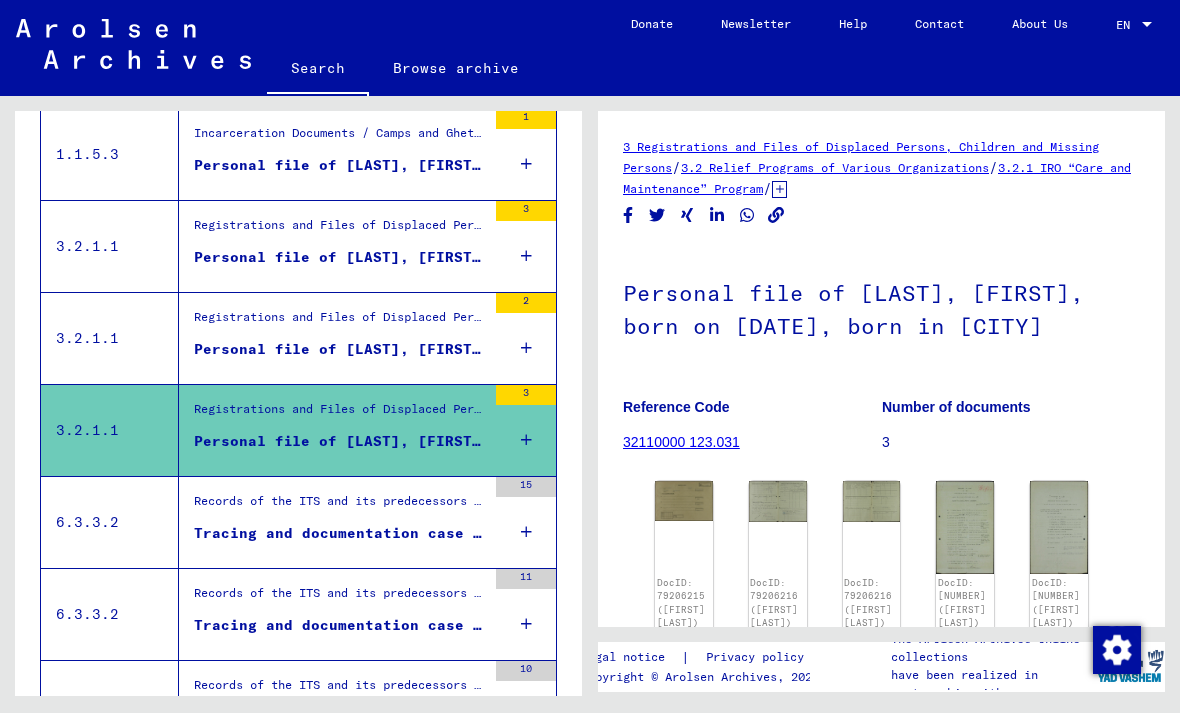 scroll, scrollTop: 0, scrollLeft: 0, axis: both 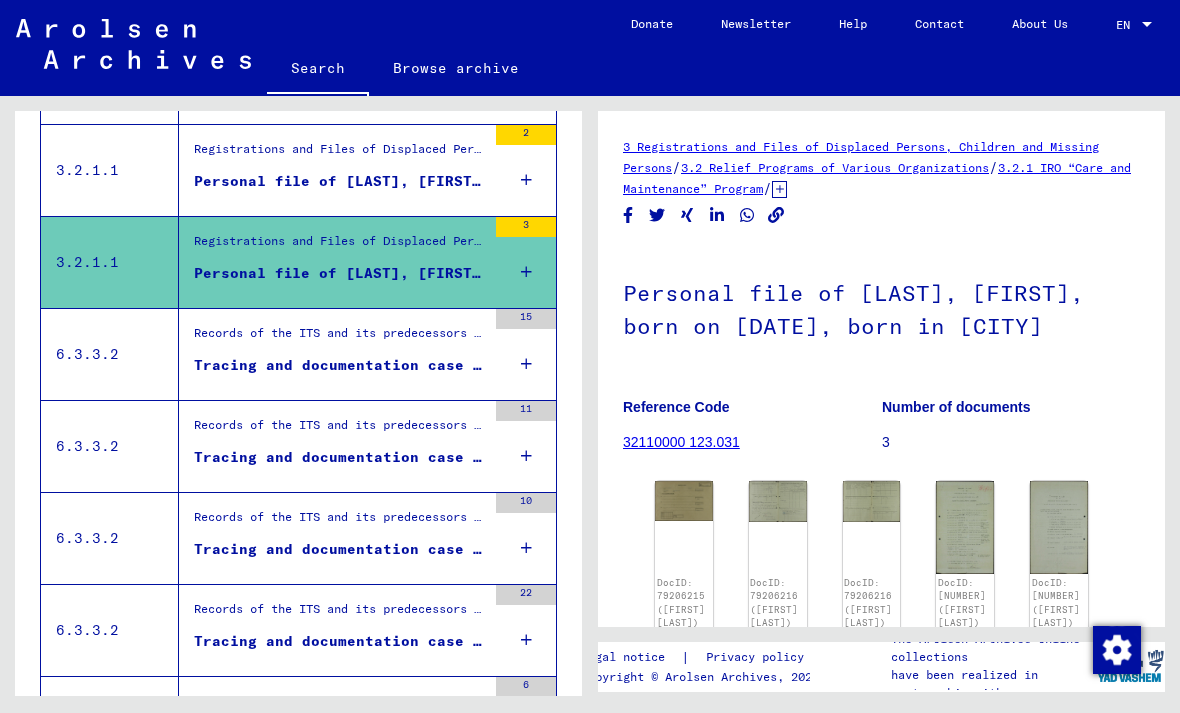 click on "Records of the ITS and its predecessors / Inquiry processing / ITS case files as of 1947 / Repository of T/D cases / Tracing and documentation cases with (T/D) numbers between 1.000.000 and 1.249.999 / Tracing and documentation cases with (T/D) numbers between 1.049.500 and 1.049.999" at bounding box center [340, 338] 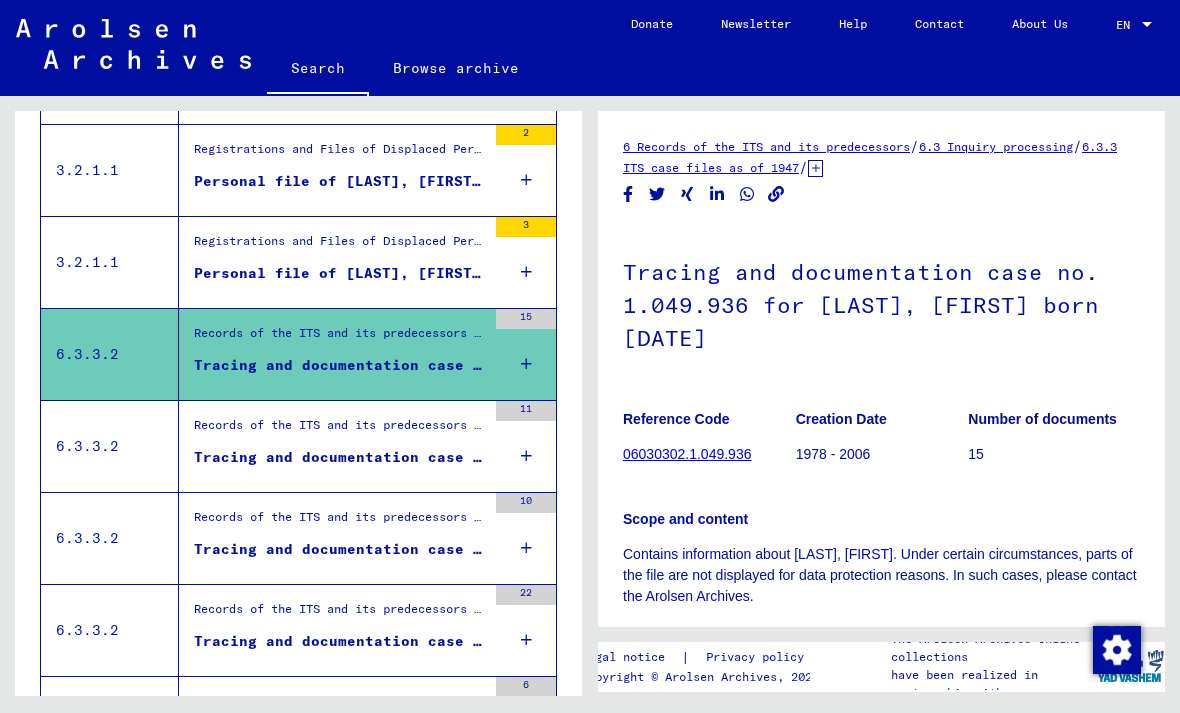 scroll, scrollTop: 0, scrollLeft: 0, axis: both 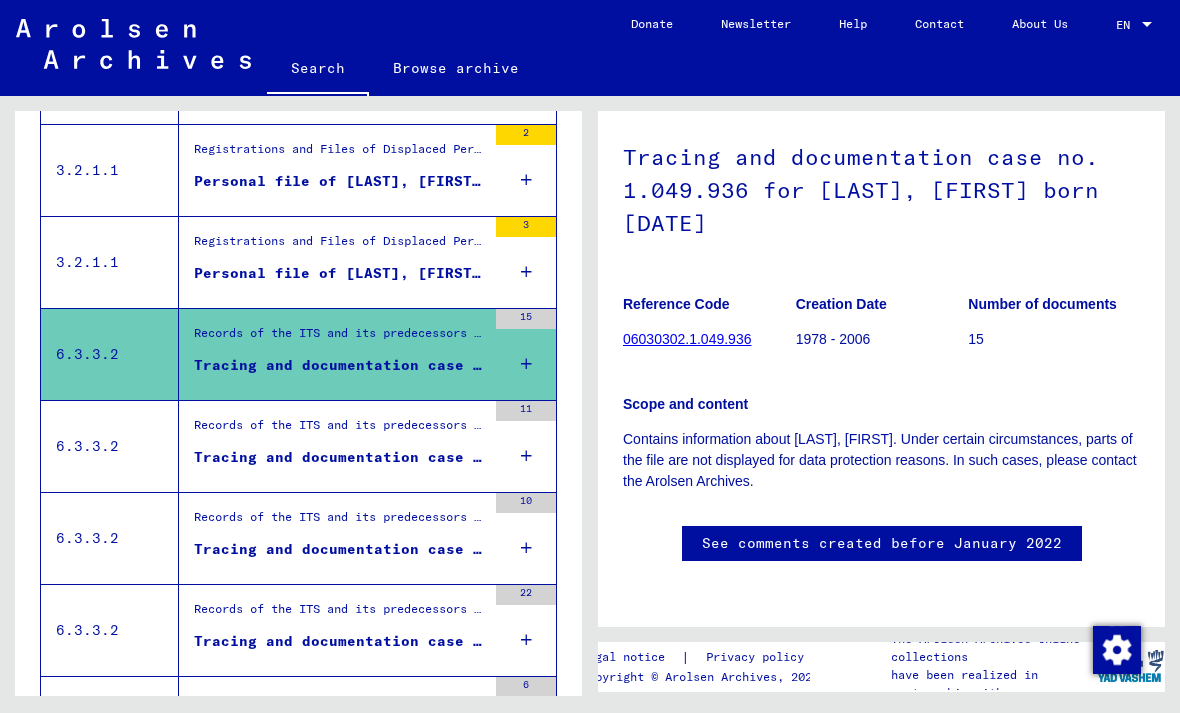 click on "Tracing and documentation case no. 1.093.848 for [LAST], [FIRST] born [DATE]" at bounding box center (340, 457) 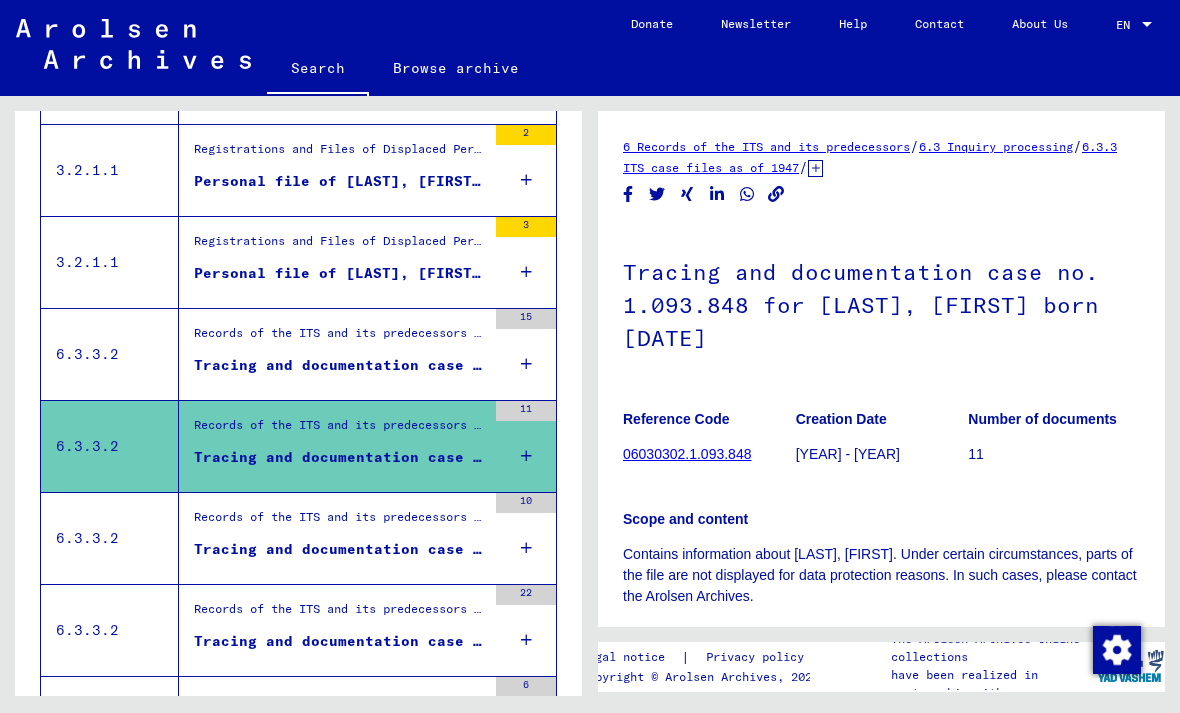 scroll, scrollTop: 0, scrollLeft: 0, axis: both 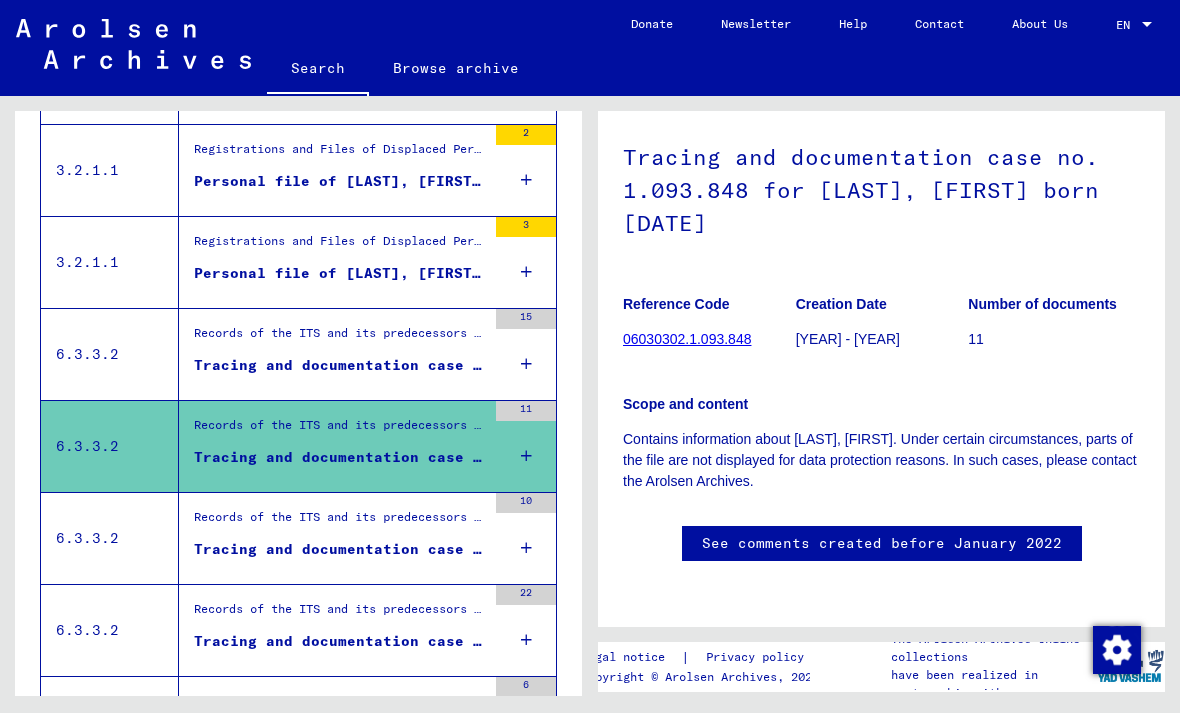 click on "Records of the ITS and its predecessors / Inquiry processing / ITS case files as of 1947 / Repository of T/D cases / Tracing and documentation cases with (T/D) numbers between 1.000.000 and 1.249.999 / Tracing and documentation cases with (T/D) numbers between 1.145.500 and 1.145.999" at bounding box center (340, 523) 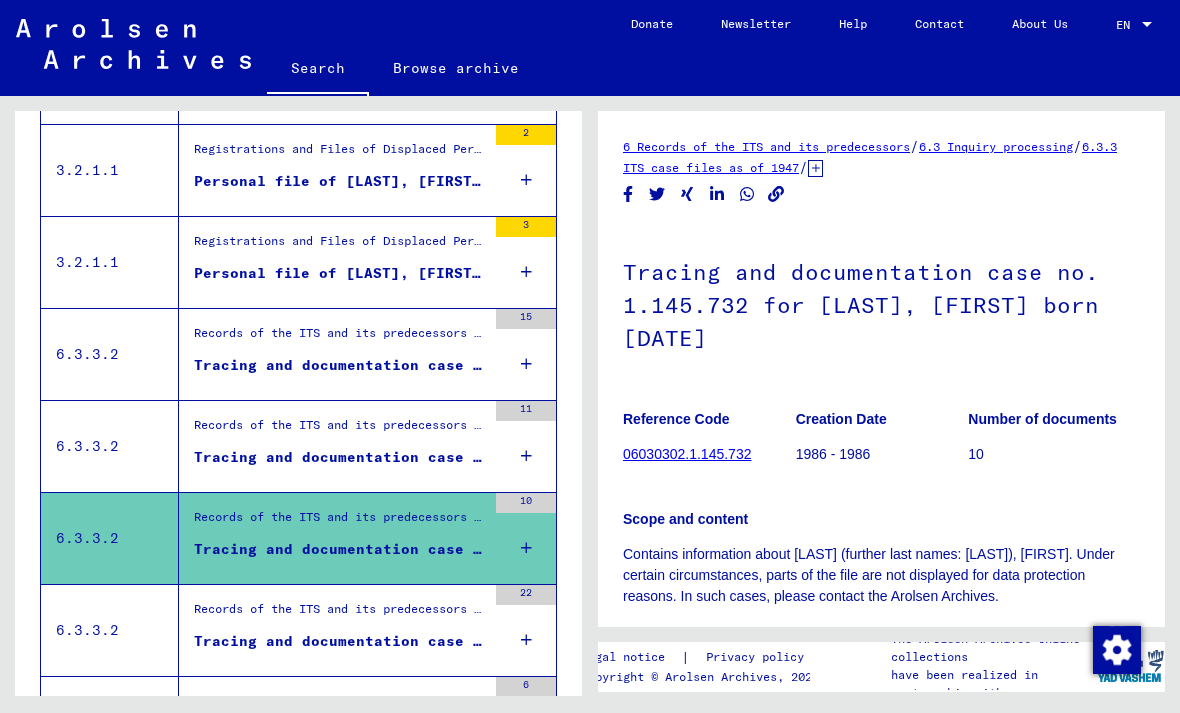 scroll, scrollTop: 0, scrollLeft: 0, axis: both 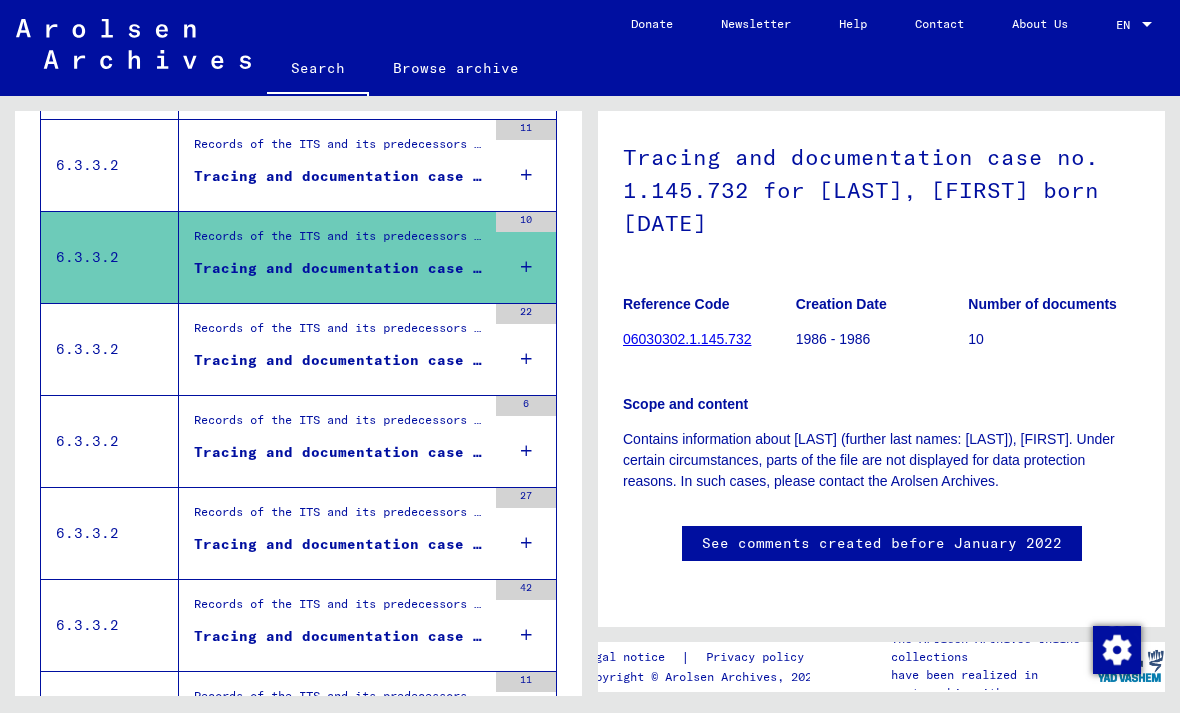 click on "Records of the ITS and its predecessors / Inquiry processing / ITS case files as of 1947 / Repository of T/D cases / Tracing and documentation cases with (T/D) numbers between 1.000.000 and 1.249.999 / Tracing and documentation cases with (T/D) numbers between 1.173.000 and 1.173.499" at bounding box center (340, 333) 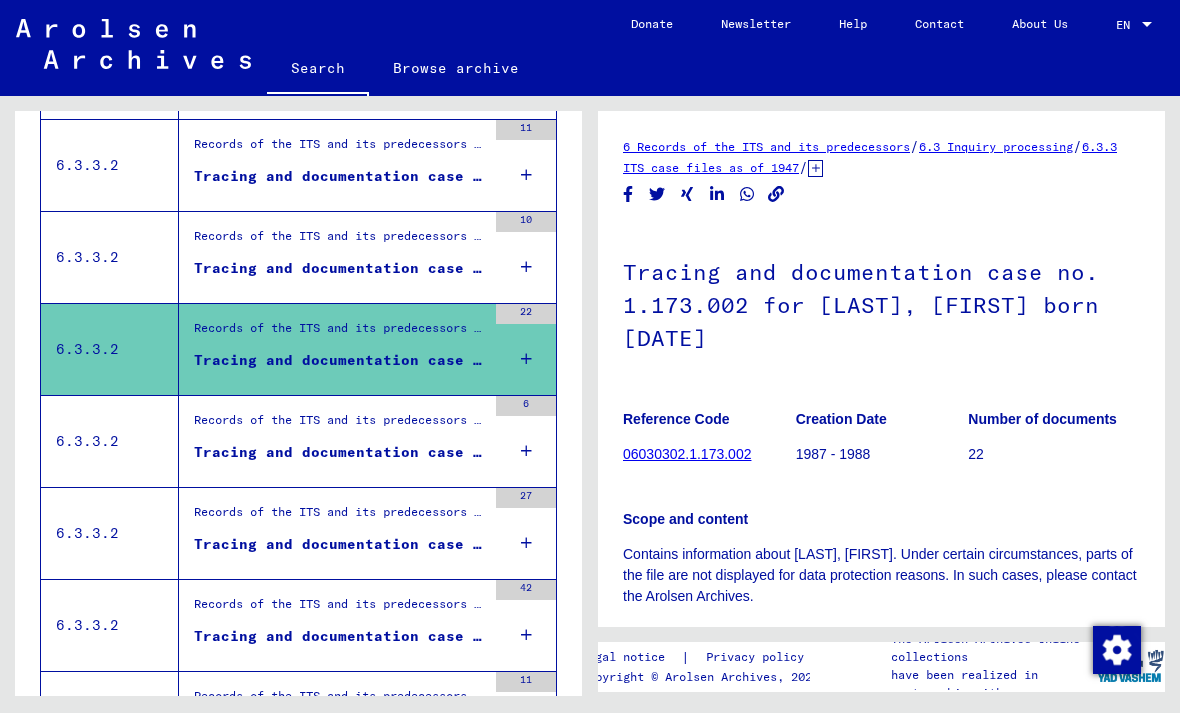 scroll, scrollTop: 0, scrollLeft: 0, axis: both 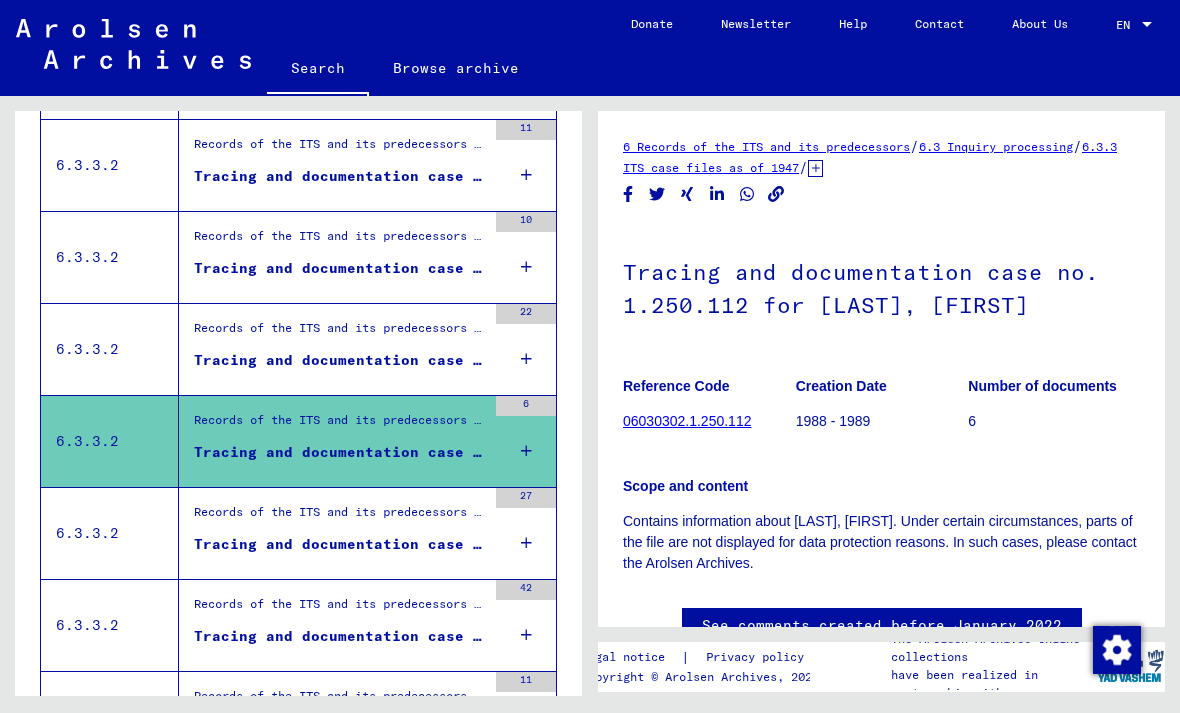 click on "Records of the ITS and its predecessors / Inquiry processing / ITS case files as of 1947 / Repository of T/D cases / Tracing and documentation cases with (T/D) numbers between 1.250.000 and 1.499.999 / Tracing and documentation cases with (T/D) numbers between 1.341.000 and 1.341.499" at bounding box center [340, 517] 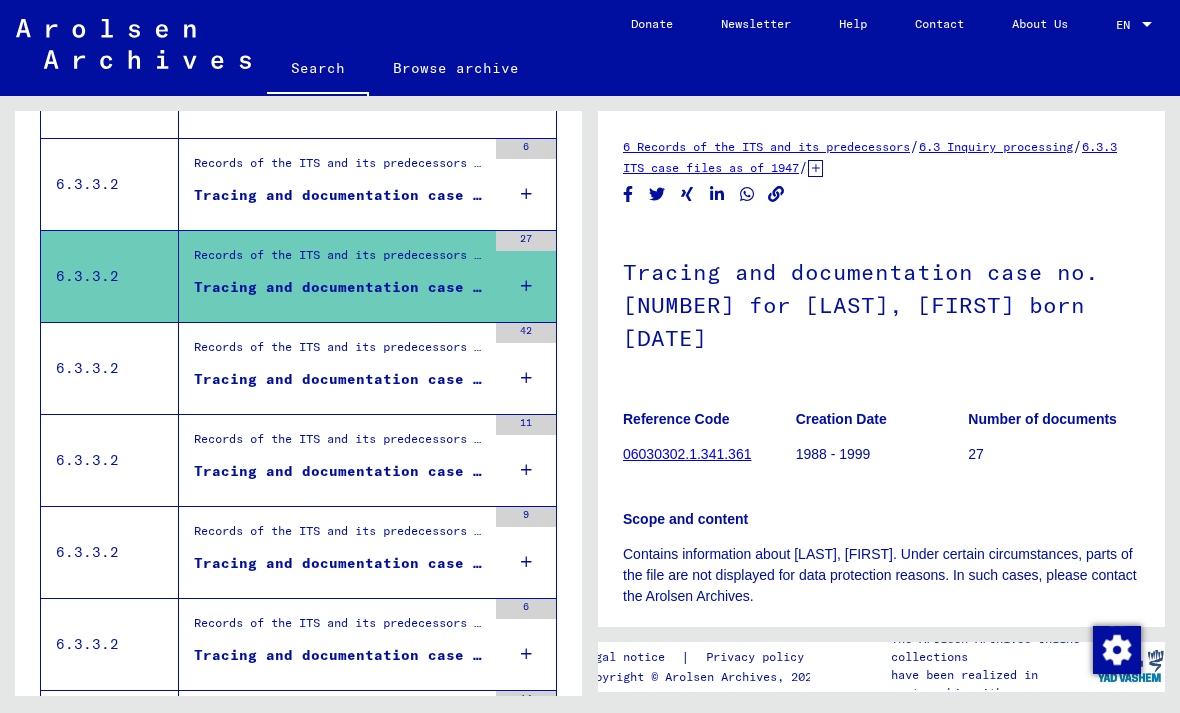 click on "Tracing and documentation case no. 1.341.362 for [LAST], [FIRST] born [DATE]" at bounding box center (340, 379) 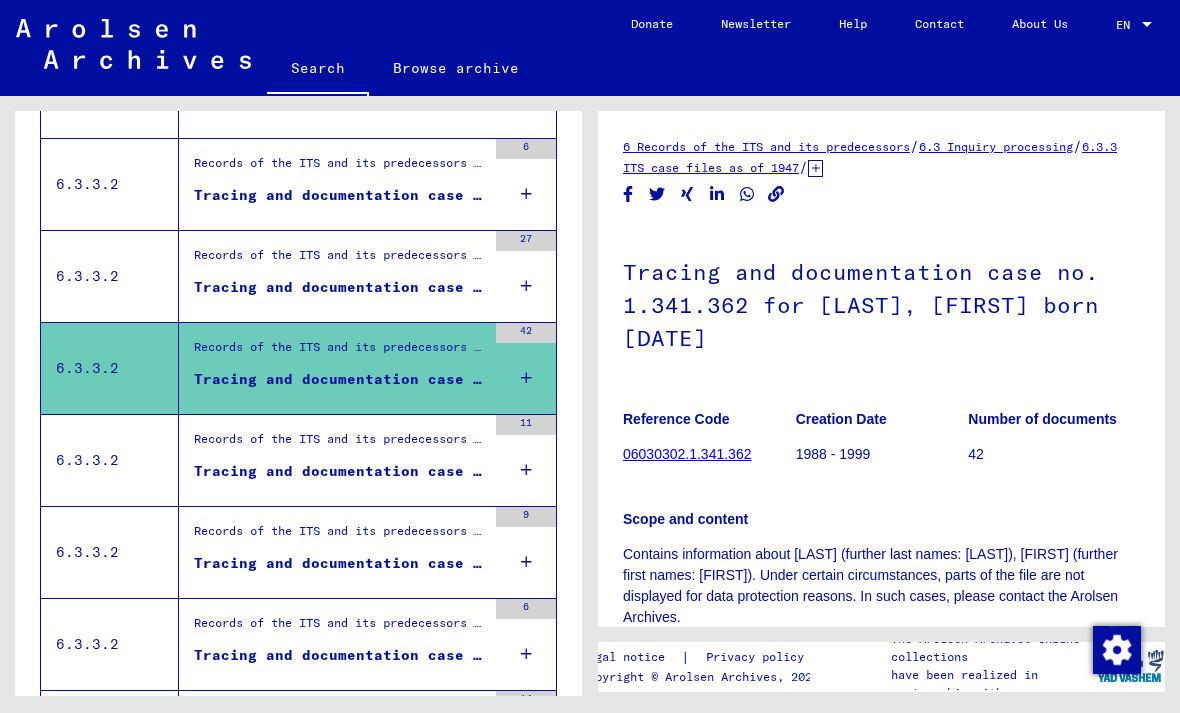 click on "Tracing and documentation case no. 1.390.084 for [LAST], [FIRST] born [DATE]" at bounding box center [340, 471] 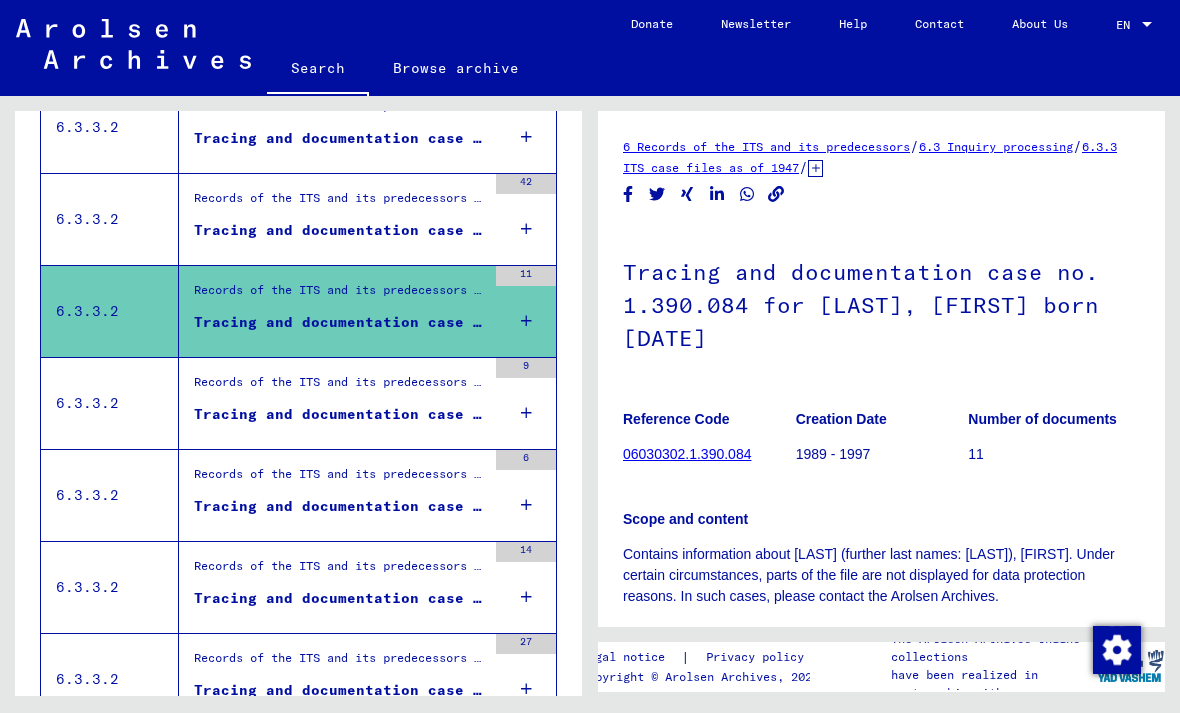 click on "Tracing and documentation case no. [NUMBER] for [LAST], [FIRST] born [DATE]" at bounding box center (340, 419) 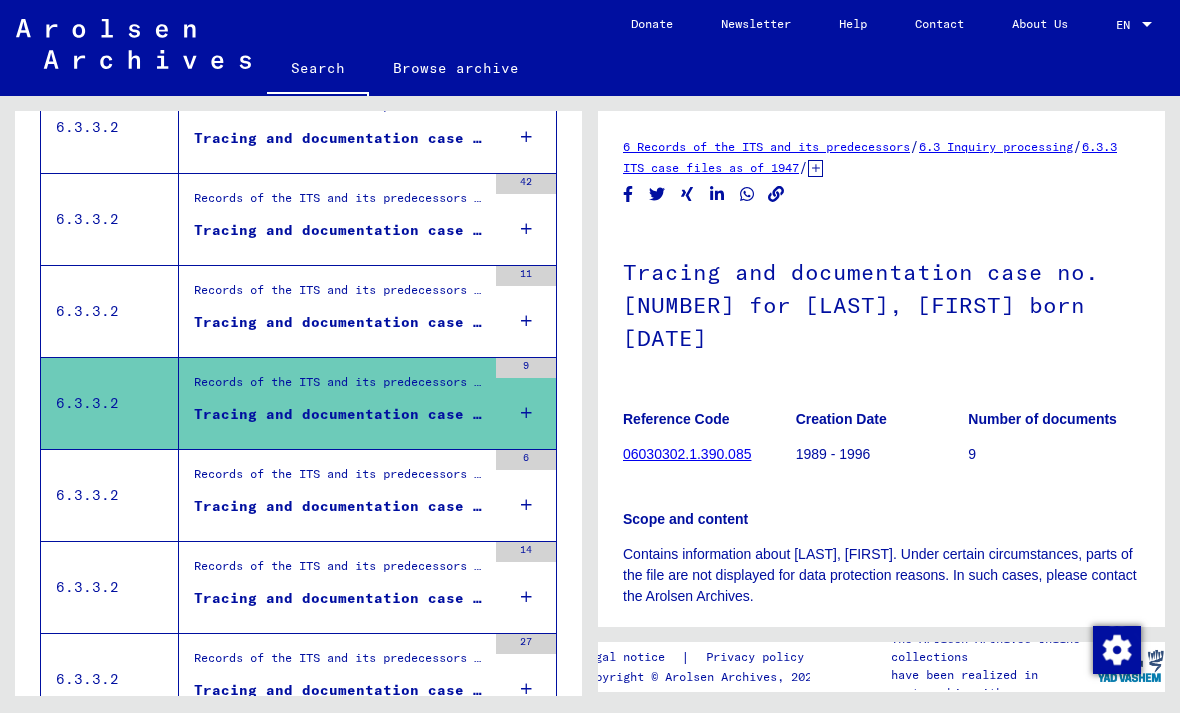 click on "Records of the ITS and its predecessors / Inquiry processing / ITS case files as of 1947 / Repository of T/D cases / Tracing and documentation cases with (T/D) numbers between 1.250.000 and 1.499.999 / Tracing and documentation cases with (T/D) numbers between 1.450.000 and 1.450.499" at bounding box center [340, 480] 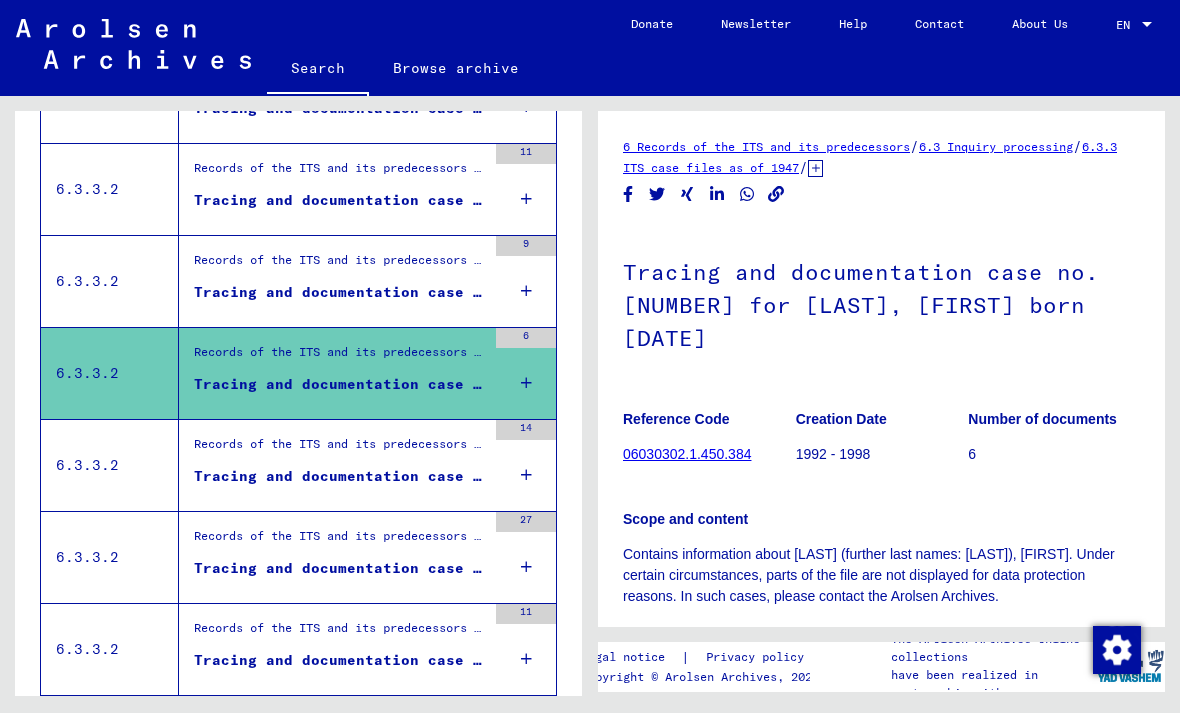 click on "Records of the ITS and its predecessors / Inquiry processing / ITS case files as of 1947 / Repository of T/D cases / Tracing and documentation cases with (T/D) numbers between 1.250.000 and 1.499.999 / Tracing and documentation cases with (T/D) numbers between 1.481.500 and 1.481.999" at bounding box center (340, 449) 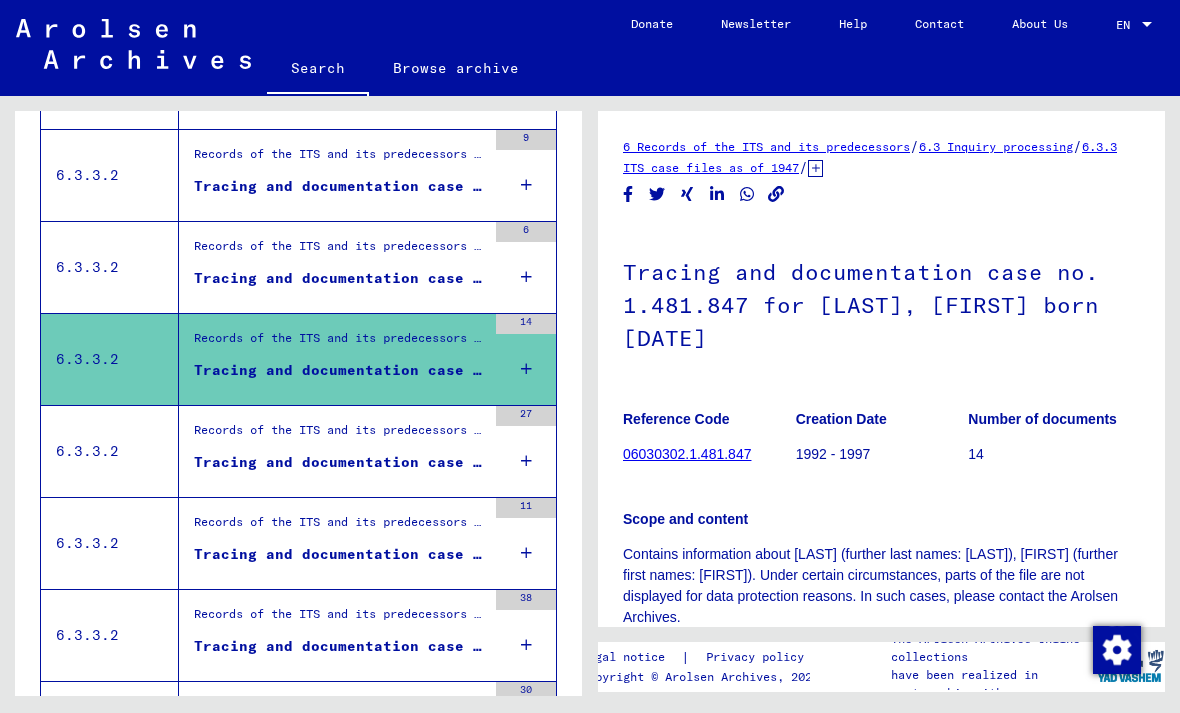 click on "Tracing and documentation case no. 1.574.437 for [LAST], [FIRST] born [DATE]" at bounding box center [340, 462] 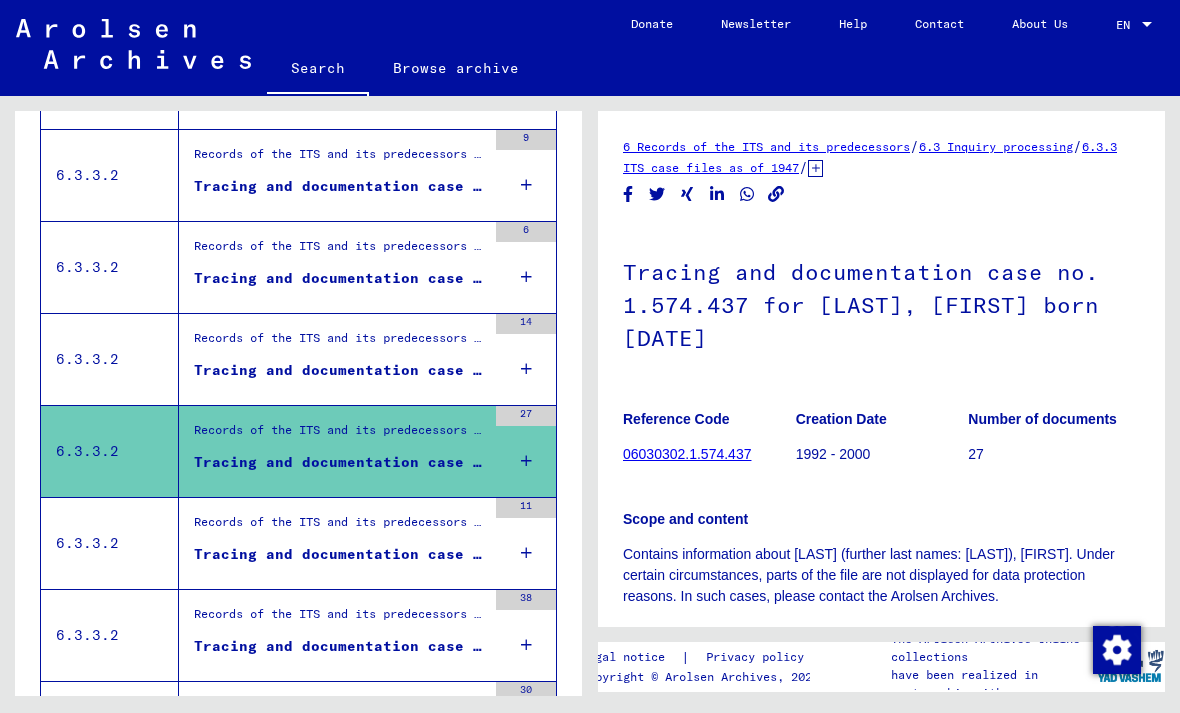click on "Tracing and documentation case no. 16.249 for [LAST], [FIRST] born [DATE]" at bounding box center [340, 554] 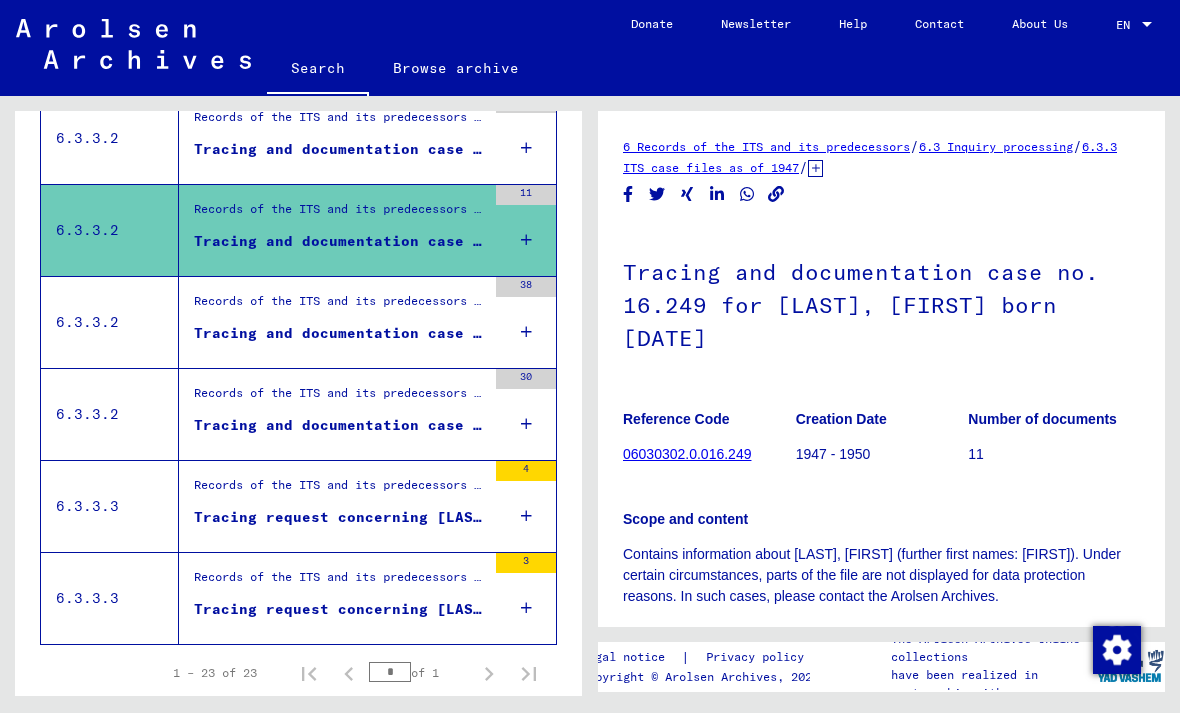 click on "Tracing and documentation case no. [NUMBER] for [LAST], [FIRST] born [DATE]" at bounding box center [340, 333] 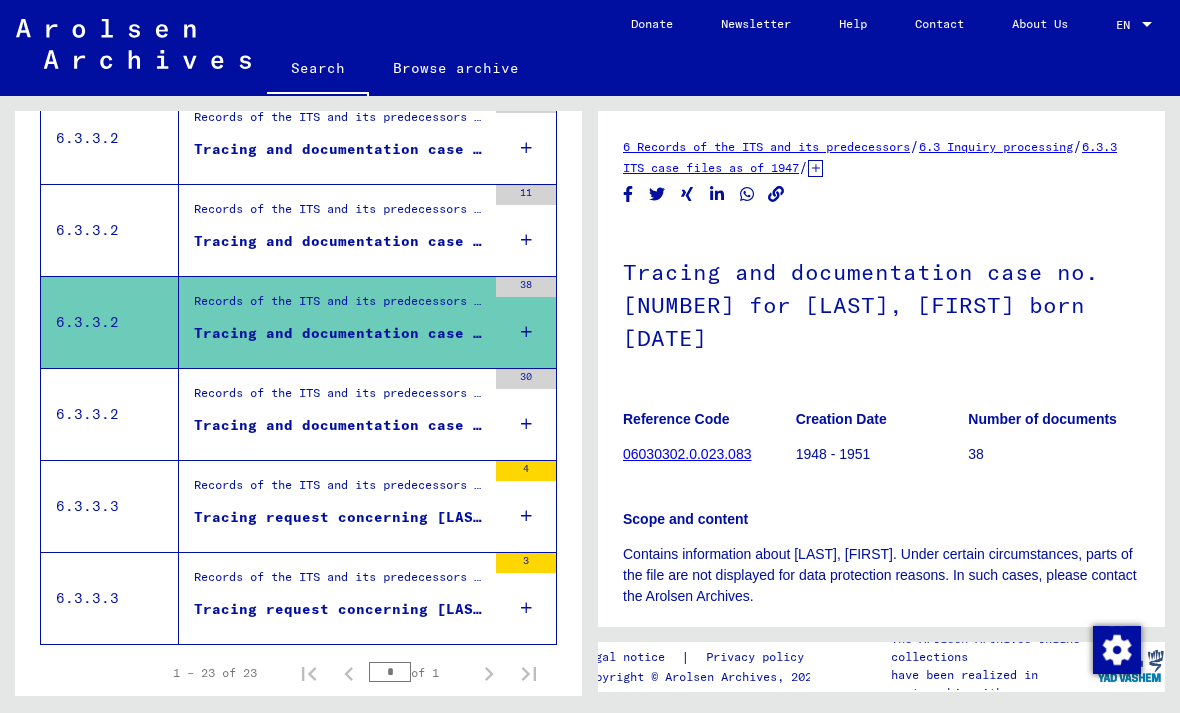 click on "Tracing and documentation case no. 36.293 for [LAST], [FIRST] born [DATE] or[DATE]" at bounding box center [340, 425] 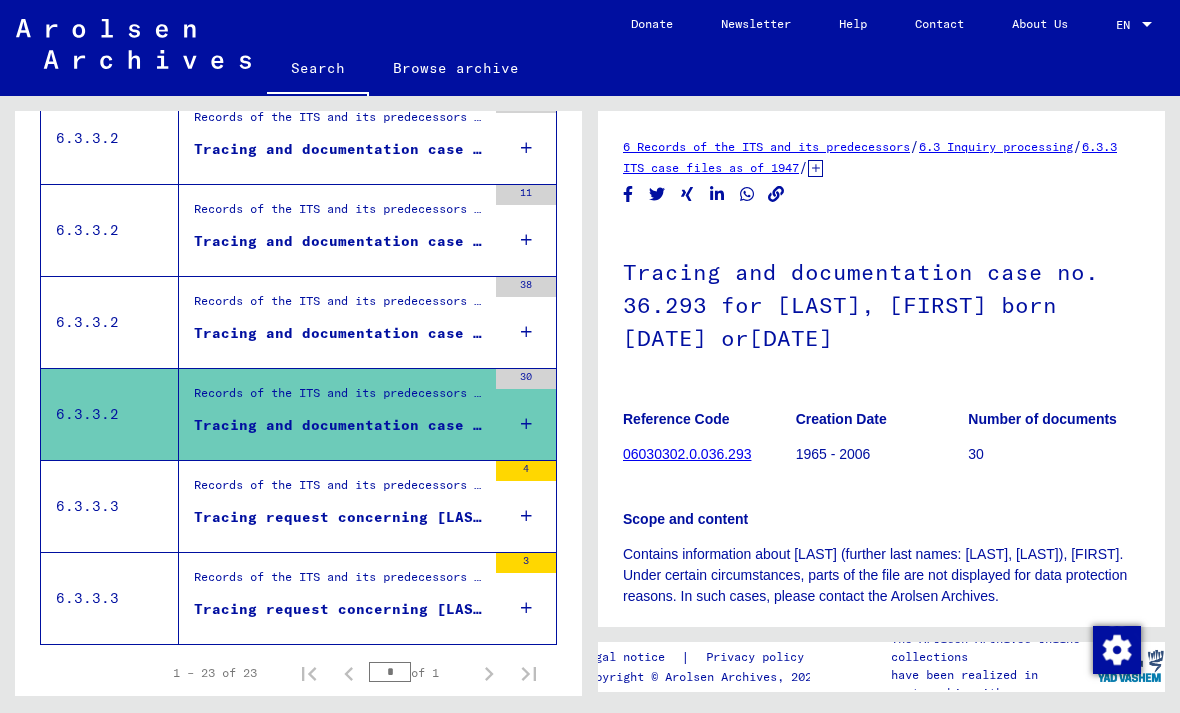 click on "Tracing request concerning [LAST] [DATE]" at bounding box center (340, 517) 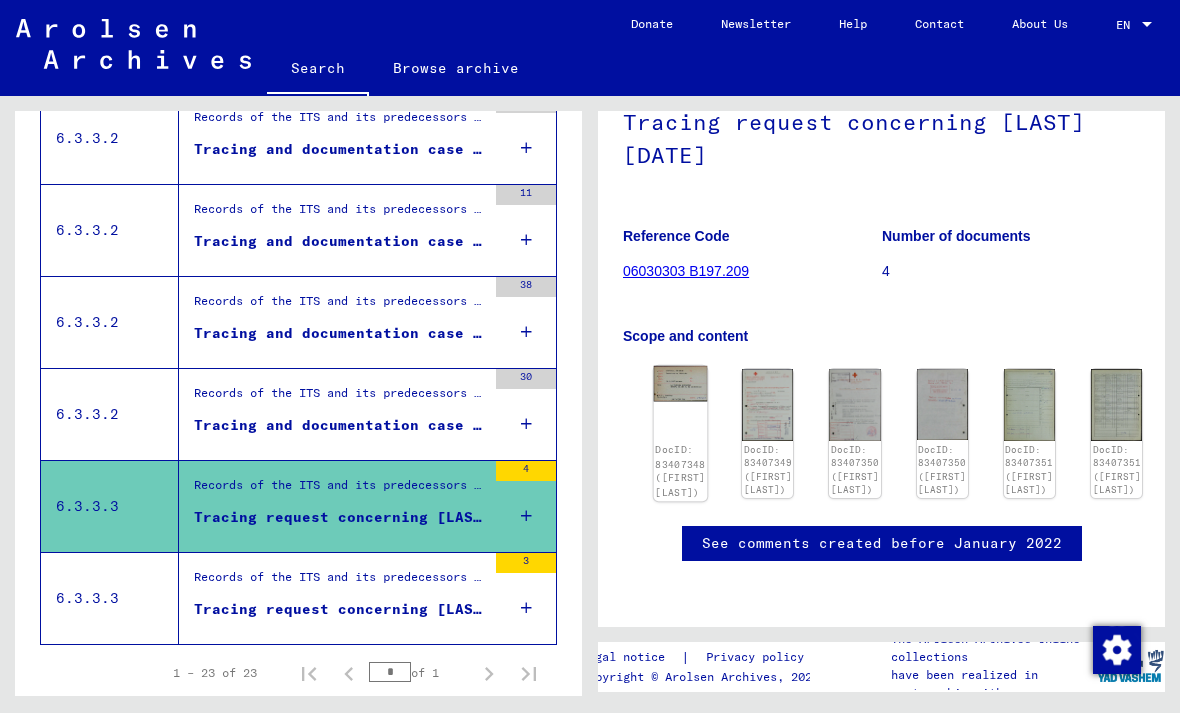 click 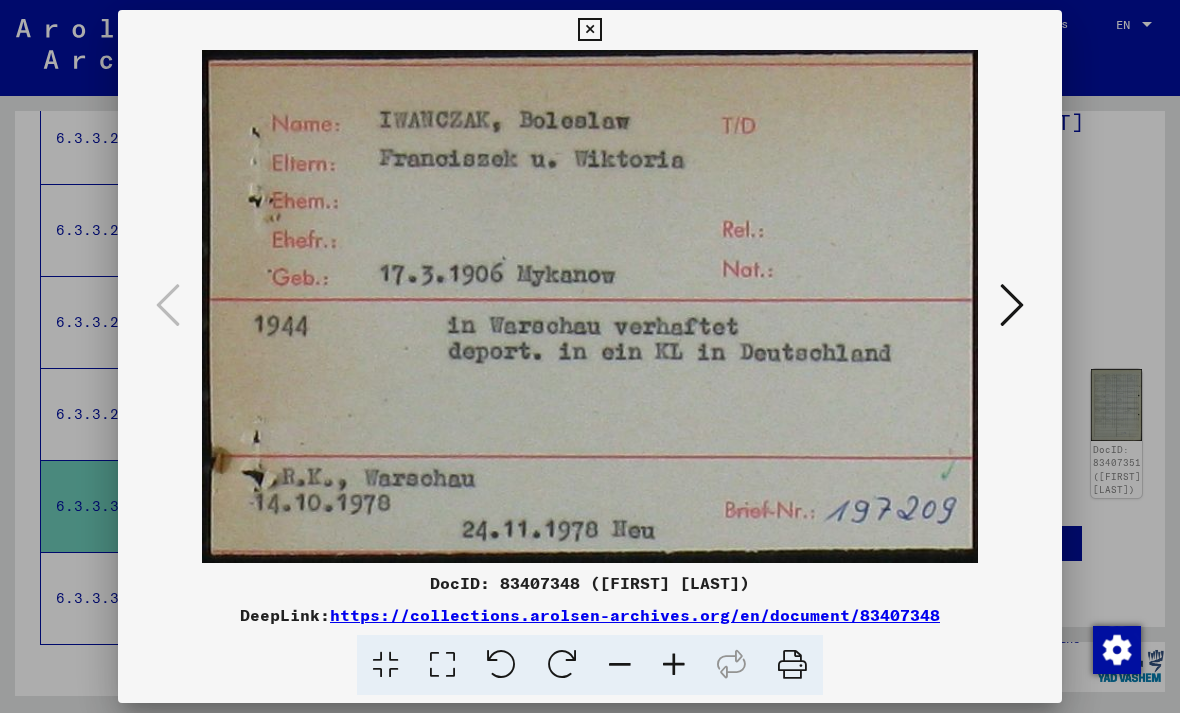 click at bounding box center [1012, 305] 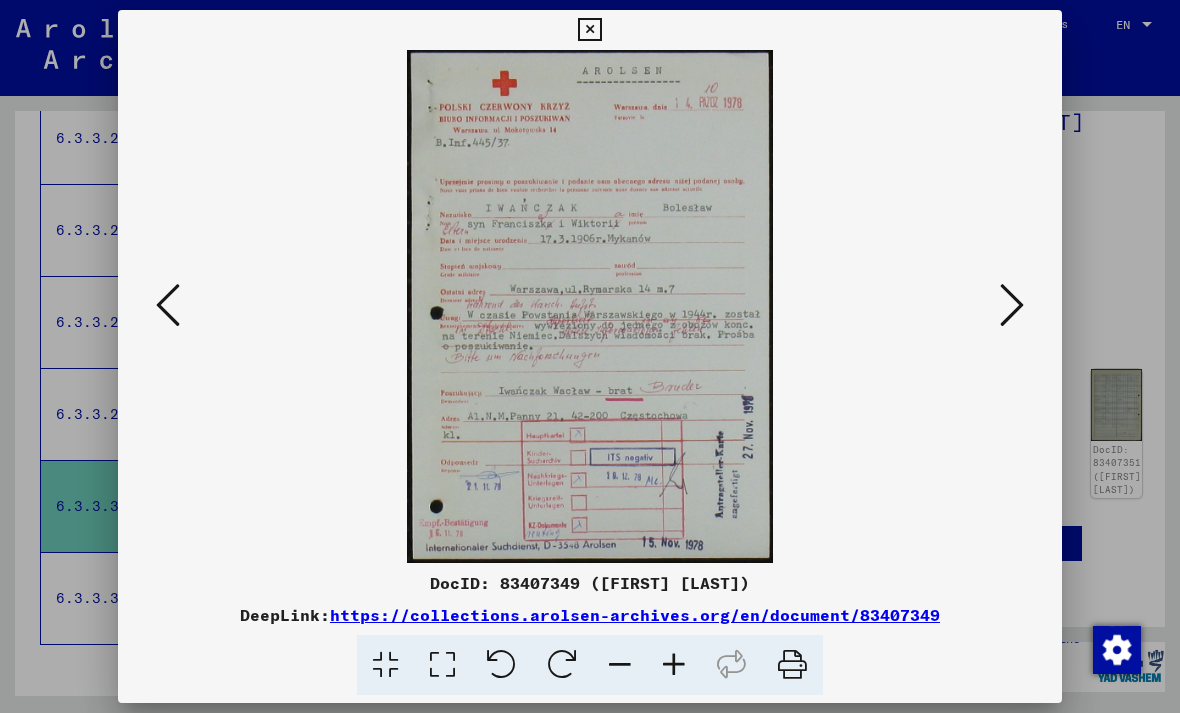 click at bounding box center [1012, 305] 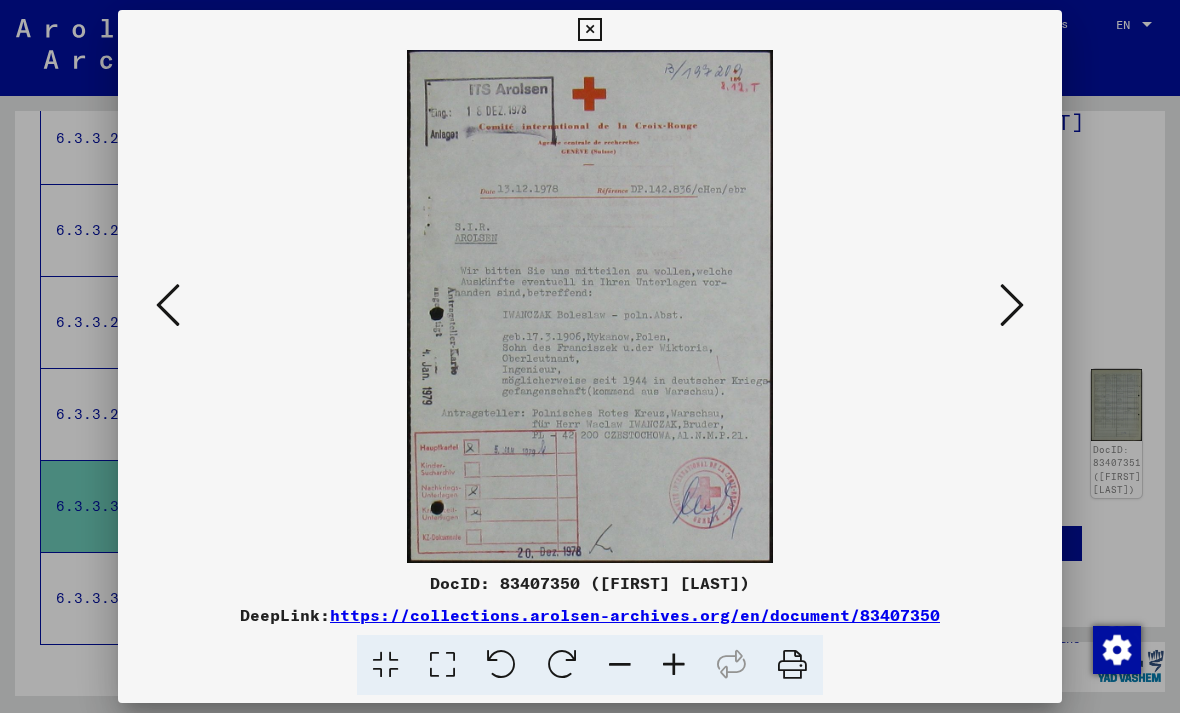 click at bounding box center (1012, 305) 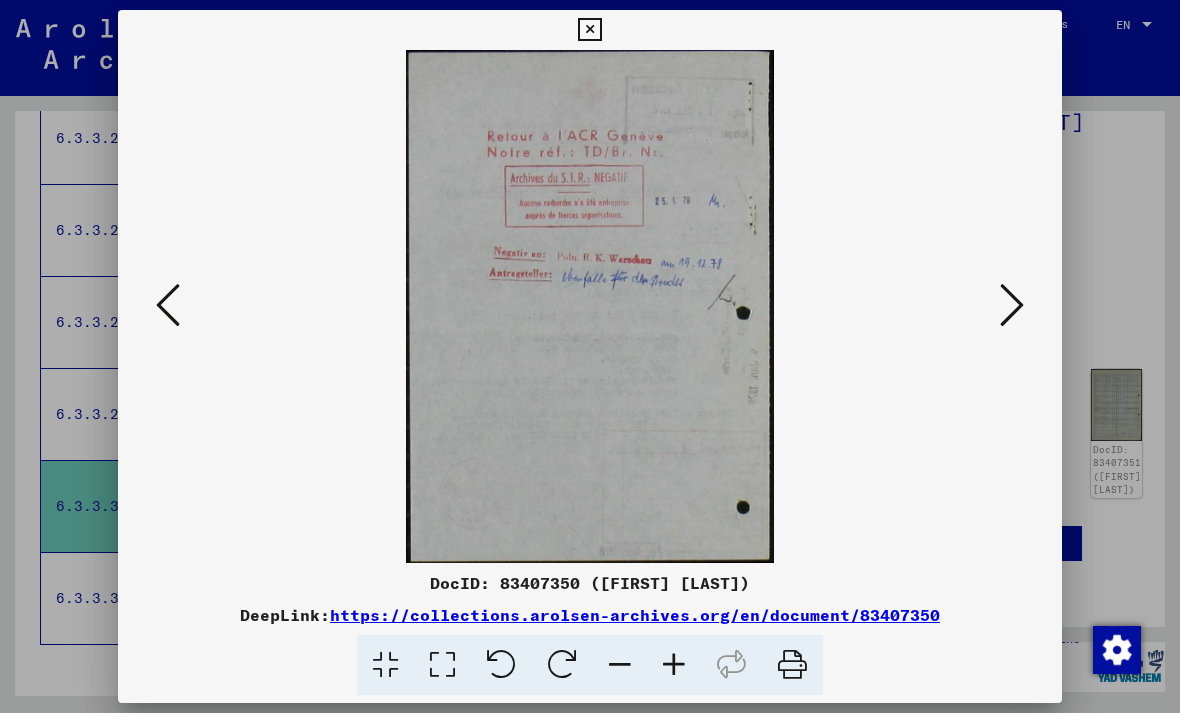 click at bounding box center (1012, 305) 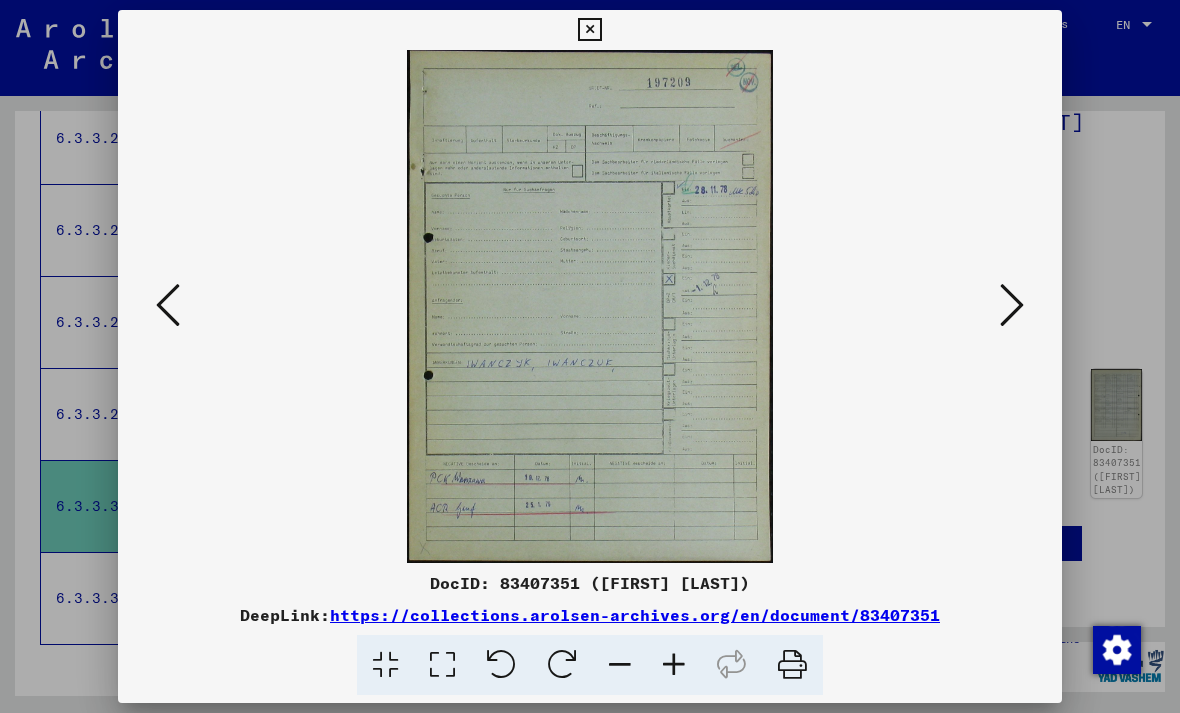 click at bounding box center (1012, 305) 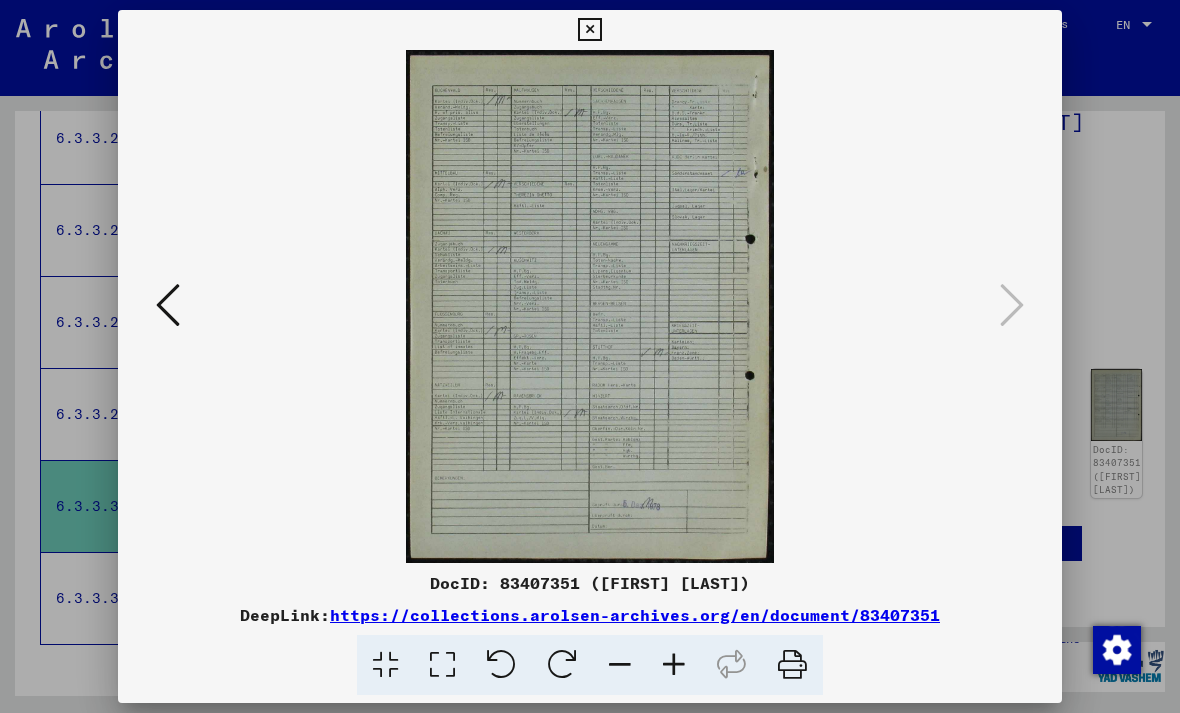 click at bounding box center (589, 30) 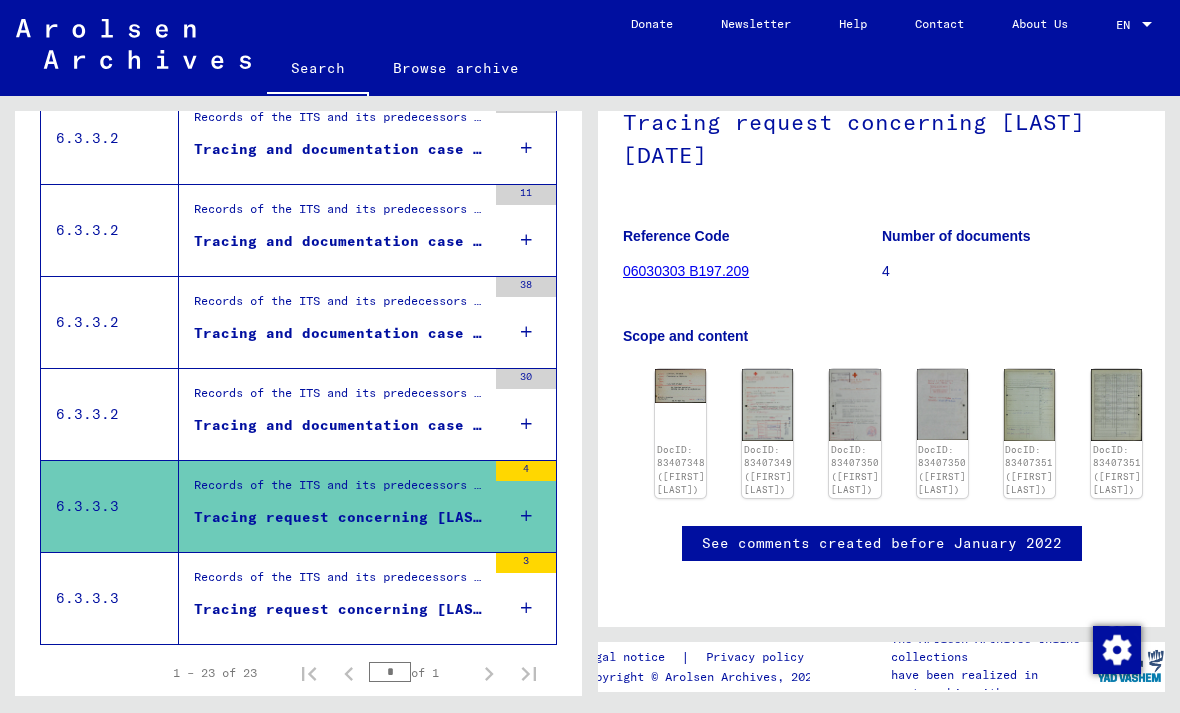 click on "Tracing request concerning [LAST] [DATE]" at bounding box center [340, 609] 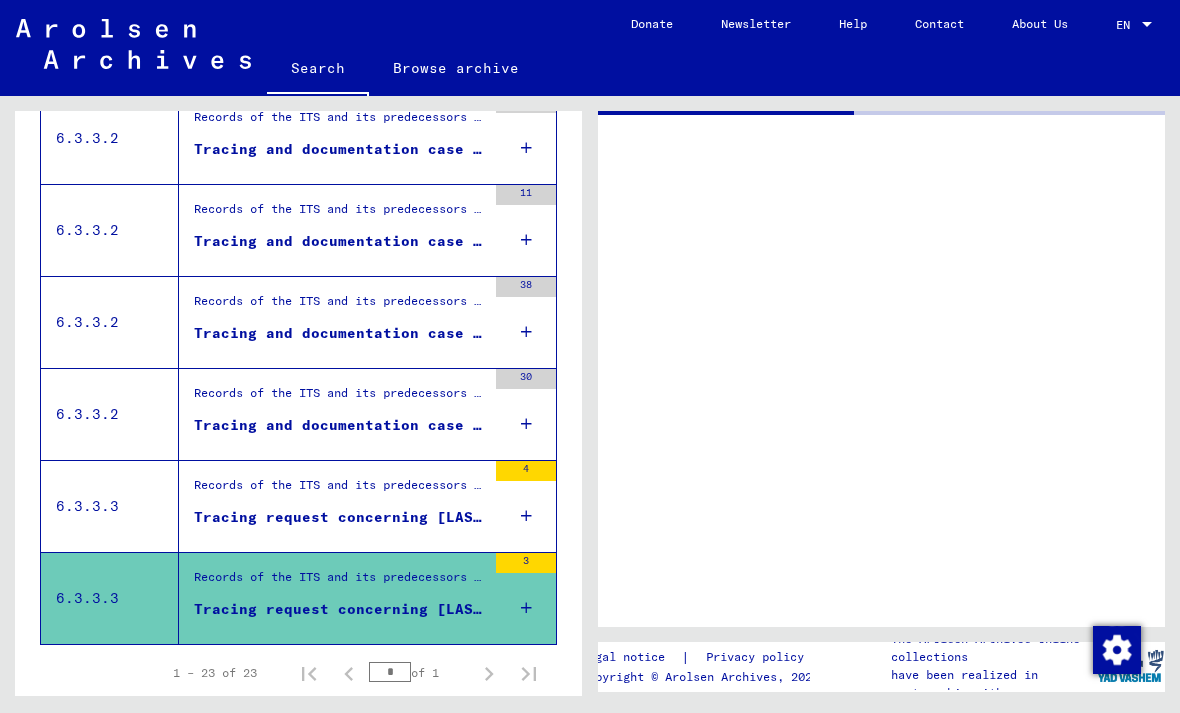 scroll, scrollTop: 0, scrollLeft: 0, axis: both 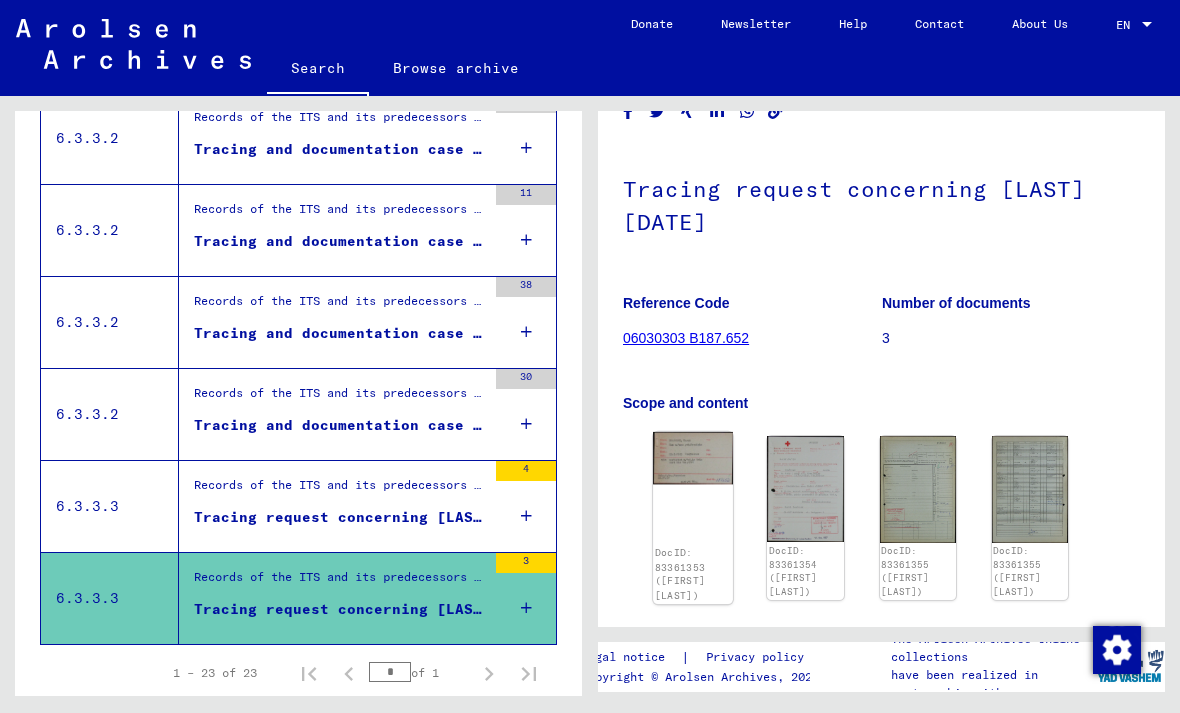 click 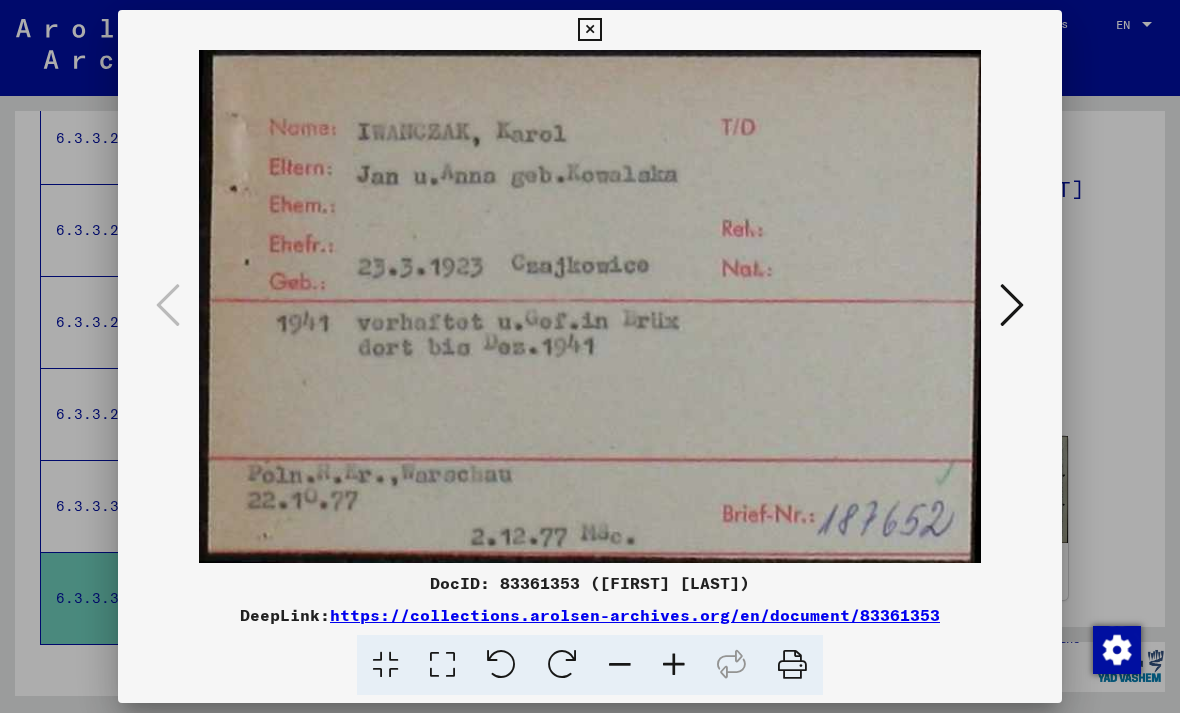 click at bounding box center (1012, 305) 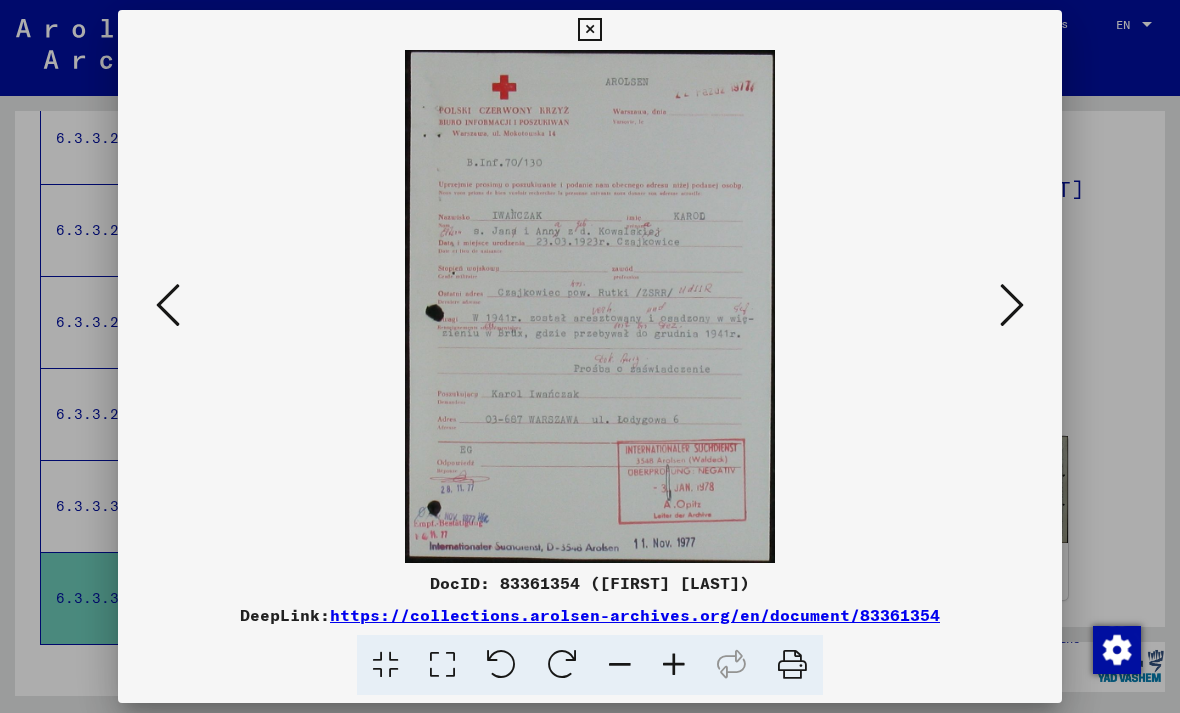 click at bounding box center (589, 30) 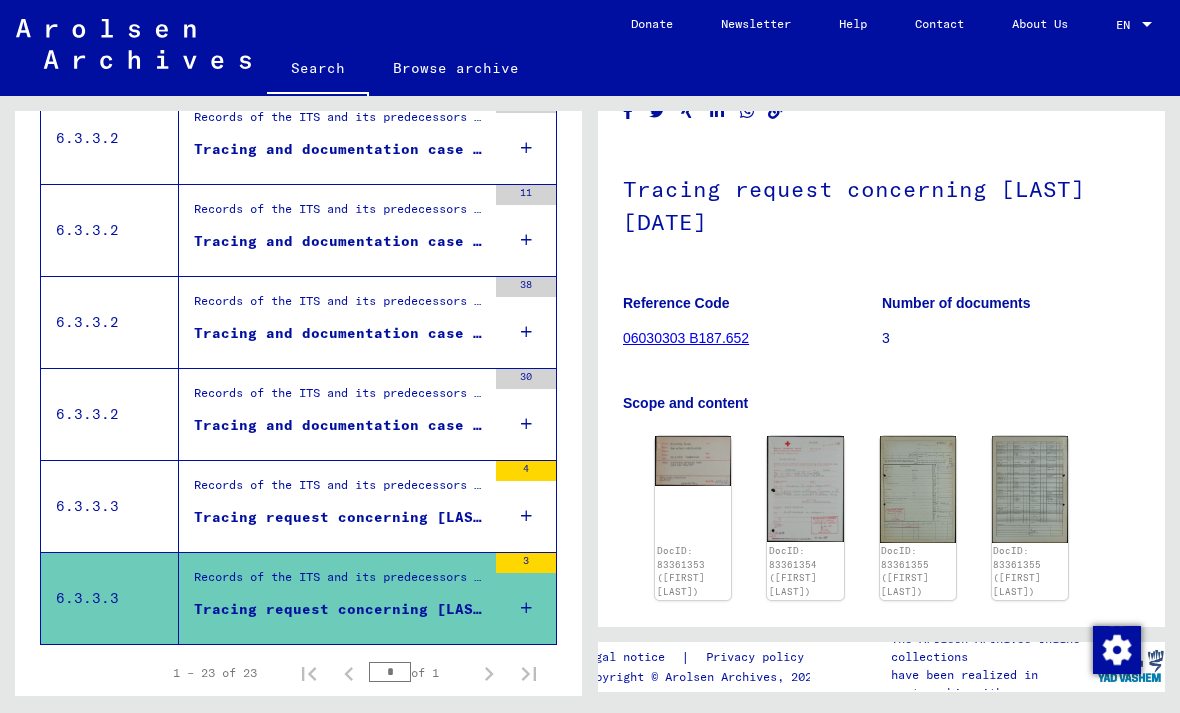 click on "Tracing request concerning [LAST] [DATE]" at bounding box center (340, 517) 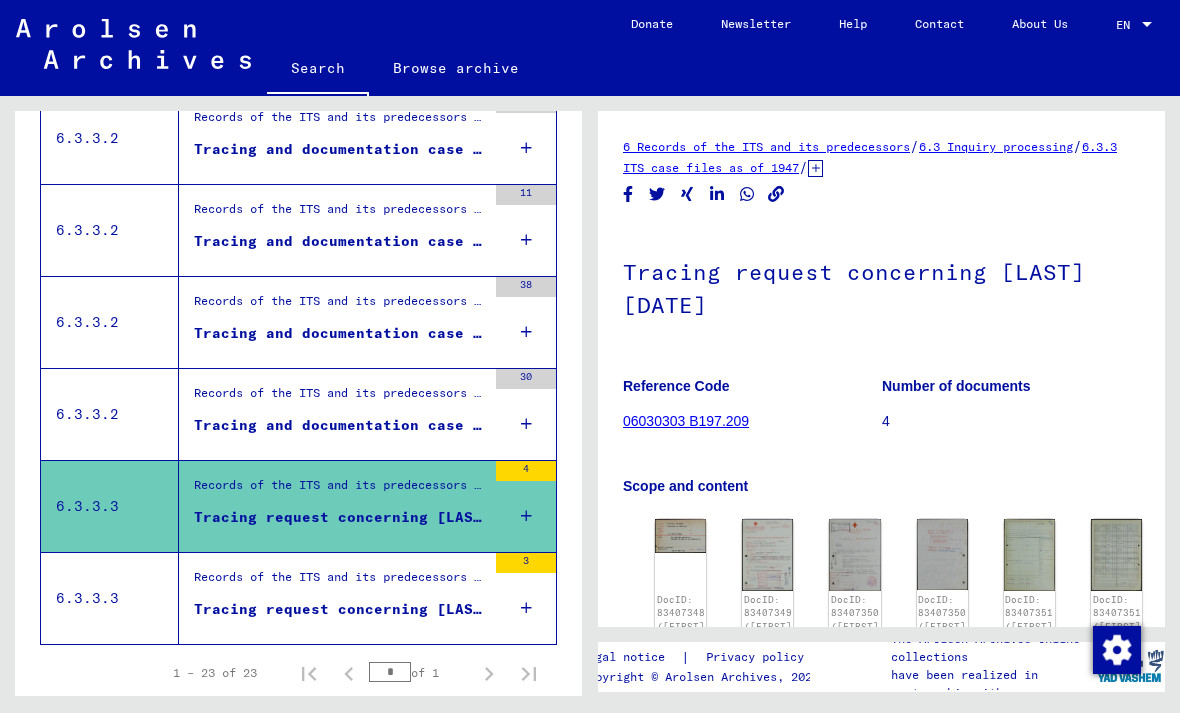 scroll, scrollTop: 0, scrollLeft: 0, axis: both 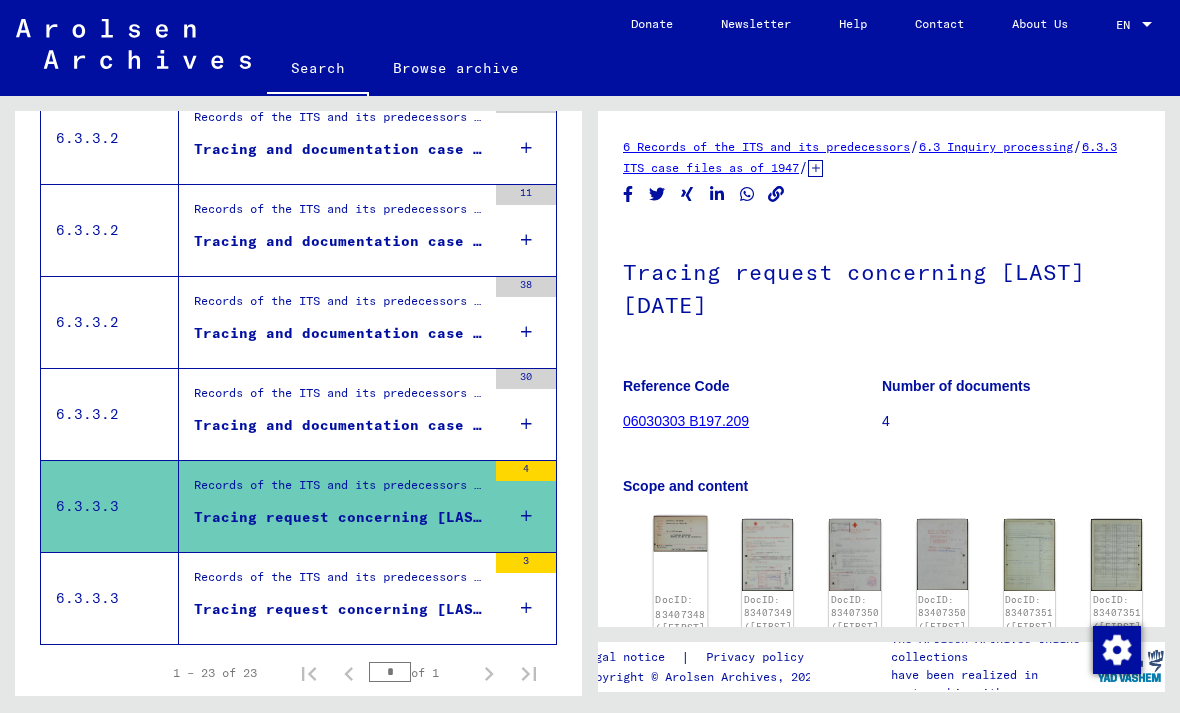 click 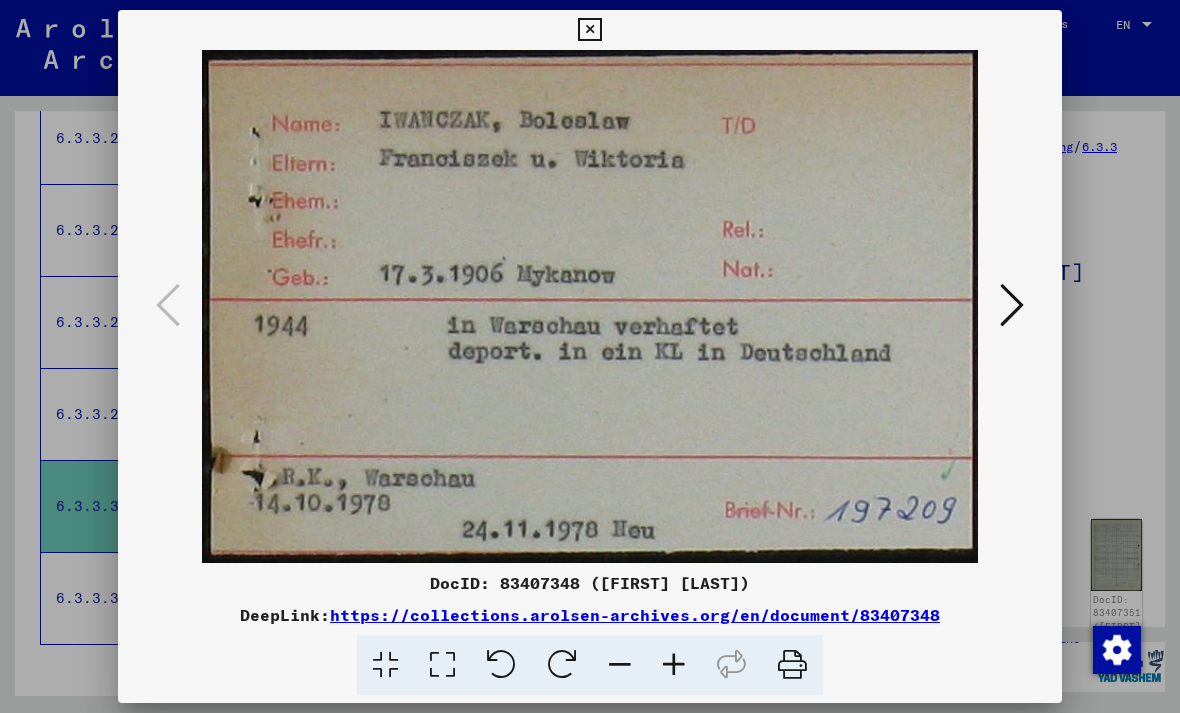 click at bounding box center (1012, 305) 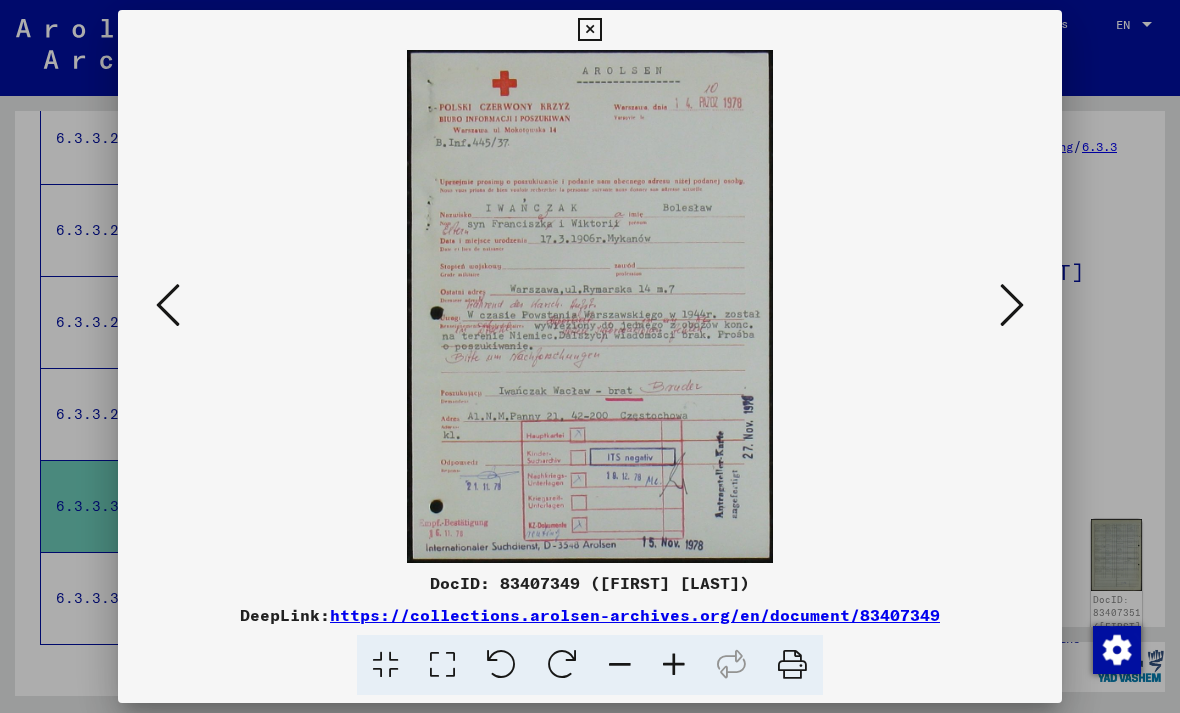 scroll, scrollTop: 0, scrollLeft: 0, axis: both 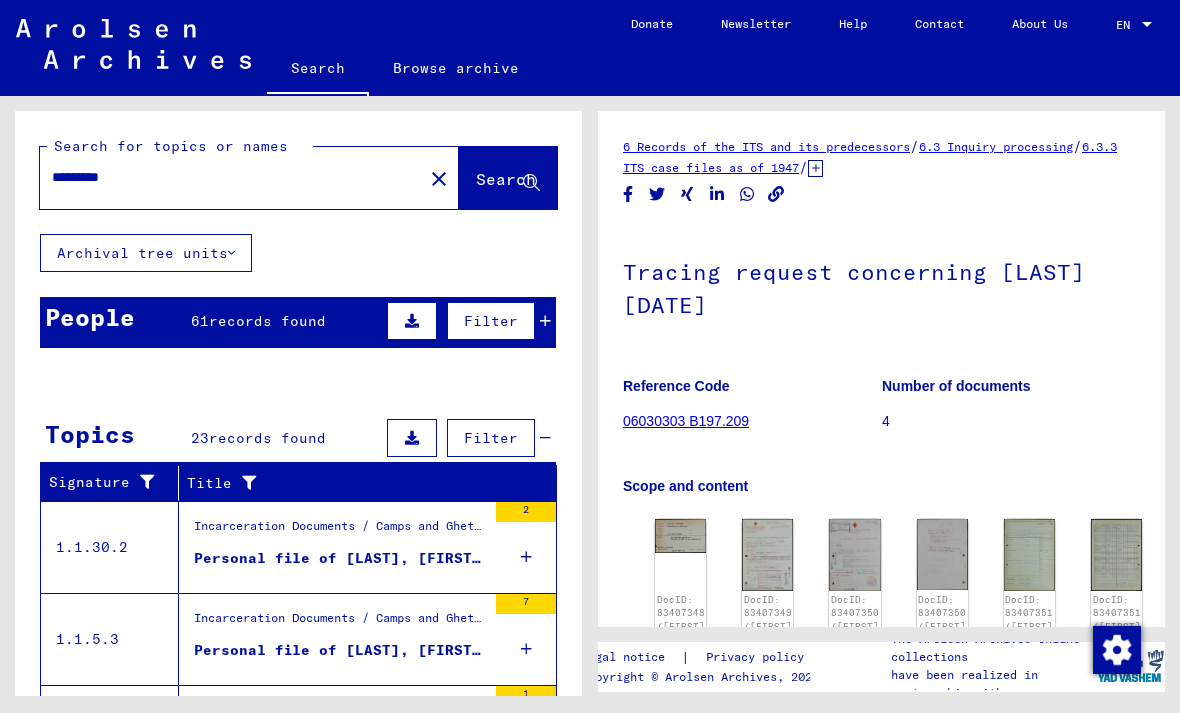 click on "********" at bounding box center [231, 177] 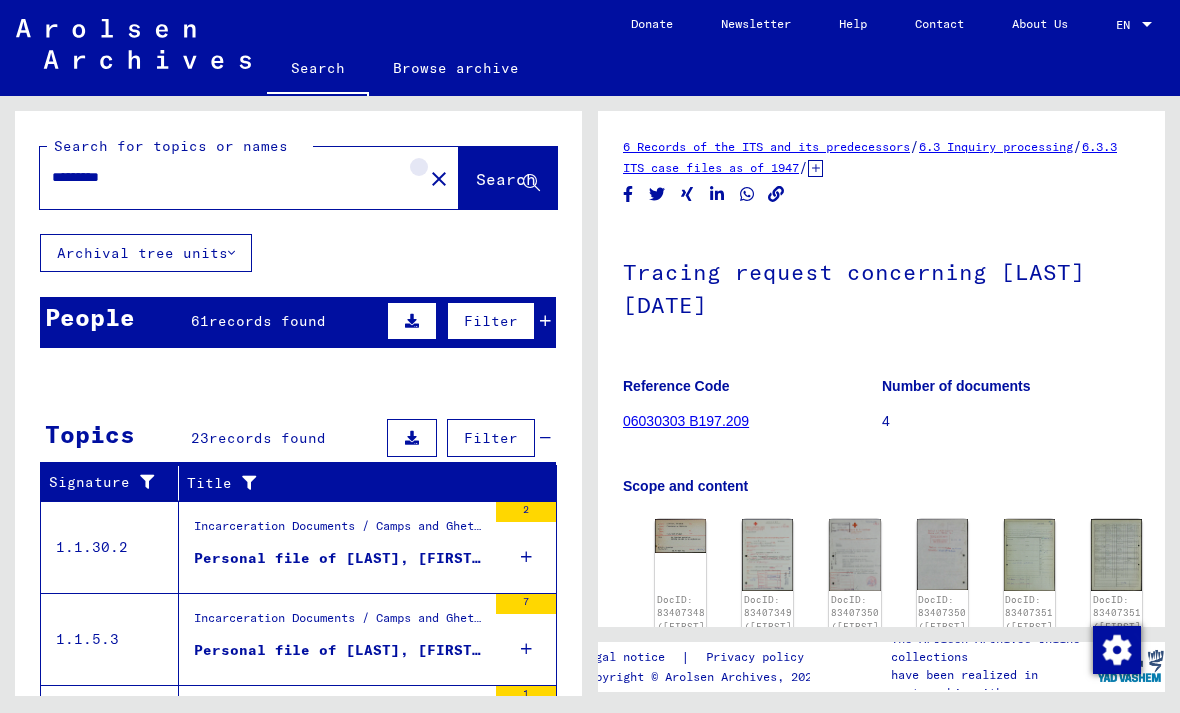 click on "close" 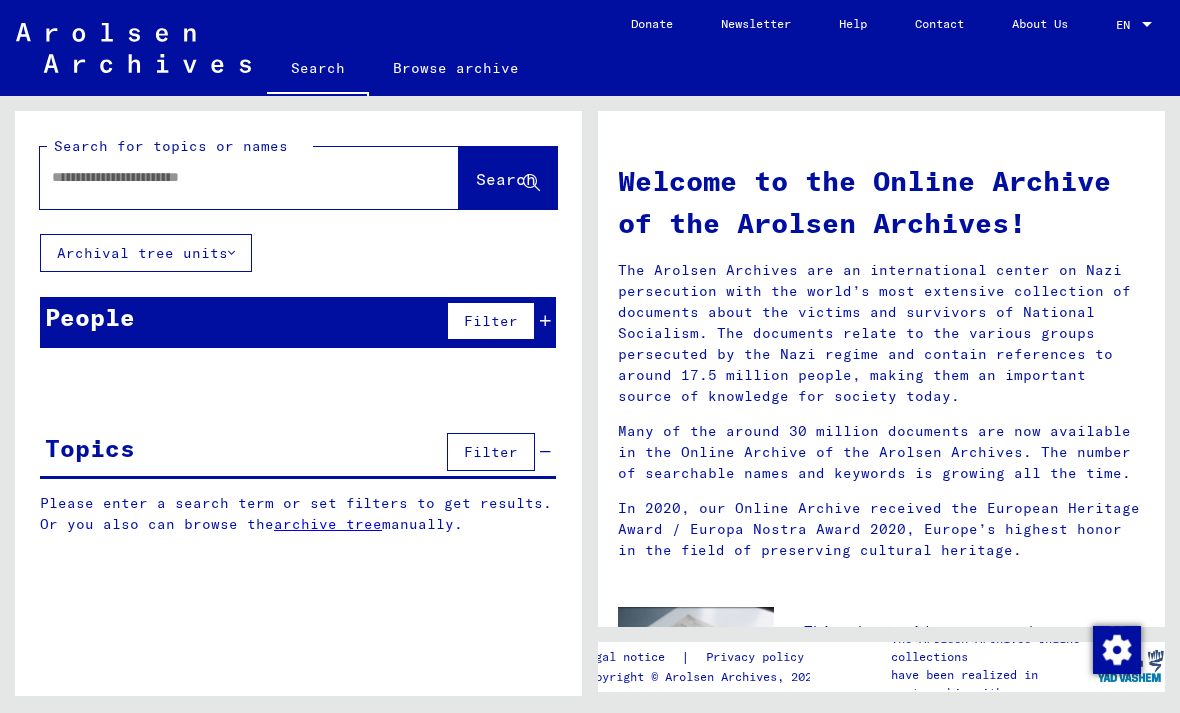 click at bounding box center (225, 177) 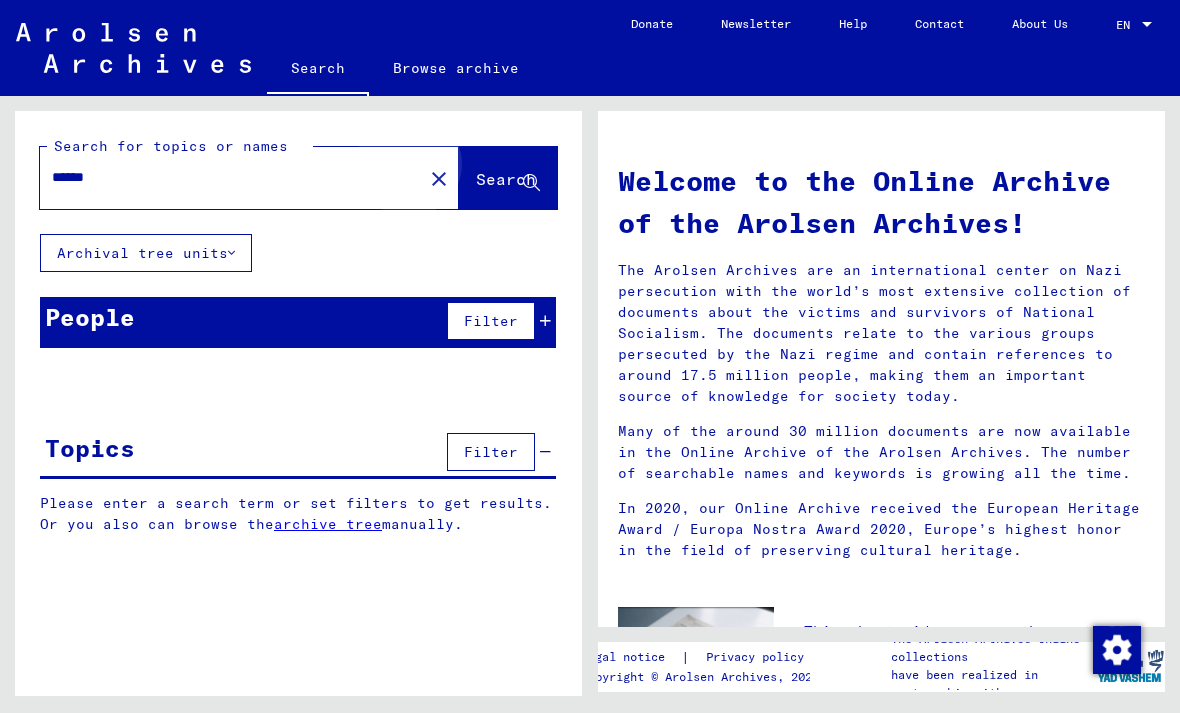 type on "******" 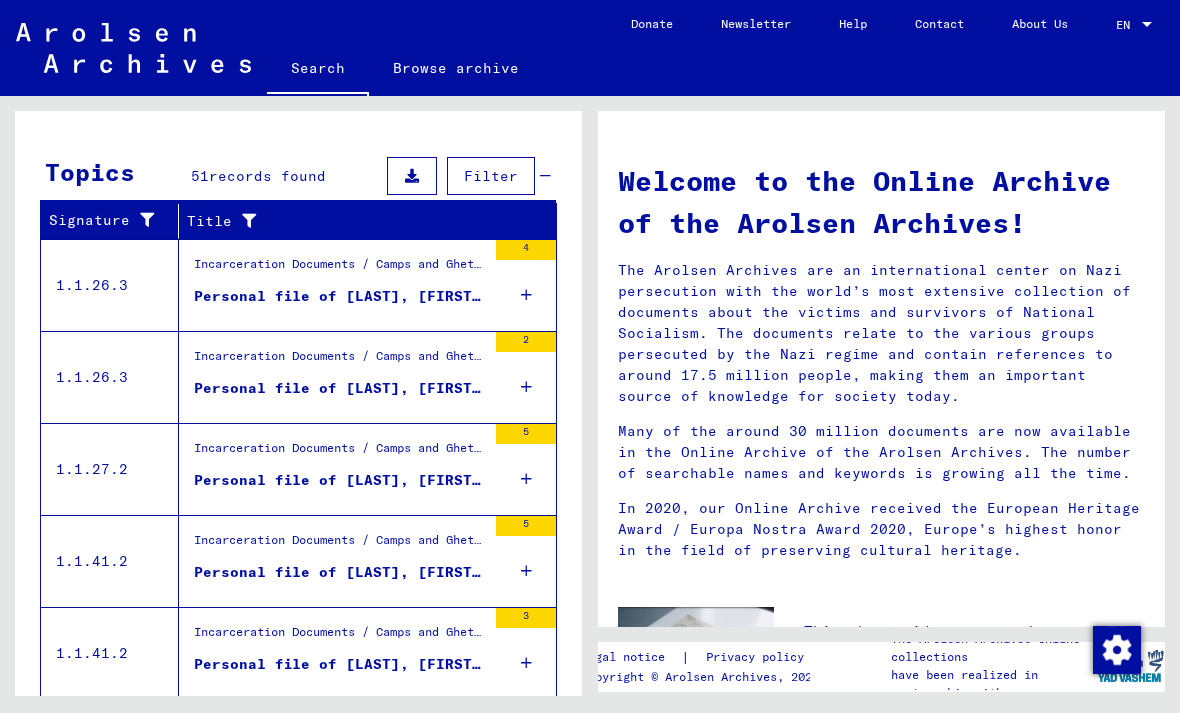 scroll, scrollTop: 261, scrollLeft: 0, axis: vertical 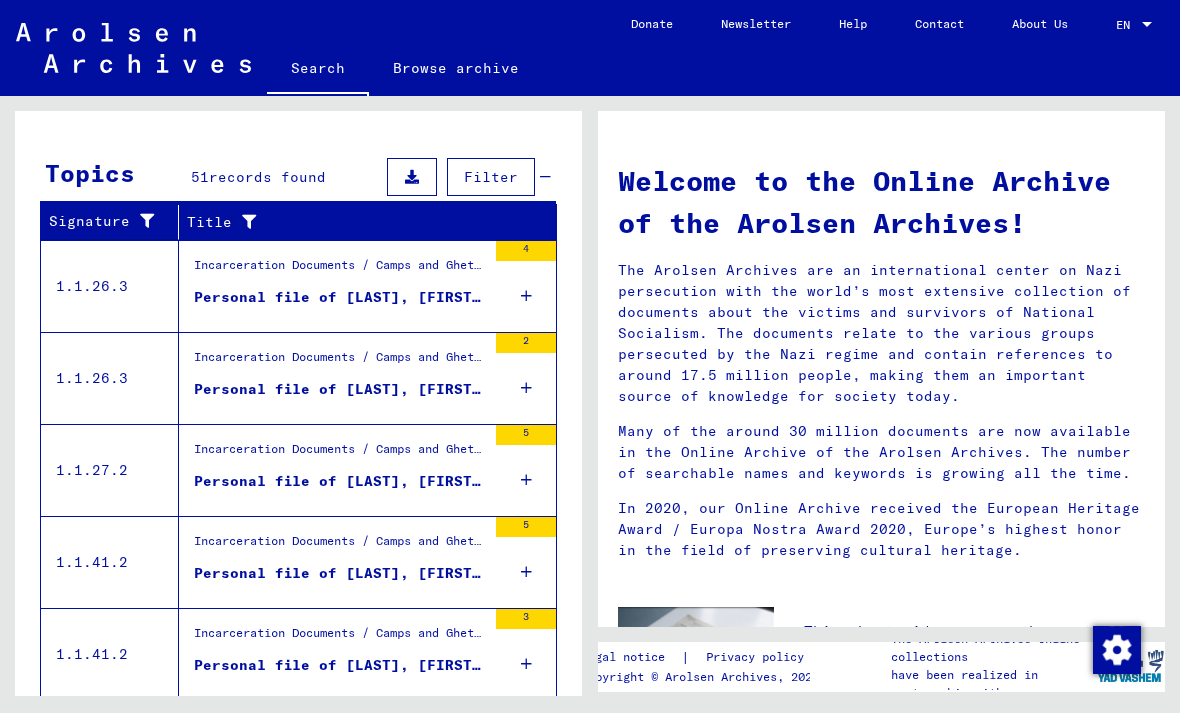 click on "Personal file of [LAST], [FIRST], born on [DATE]" at bounding box center (340, 297) 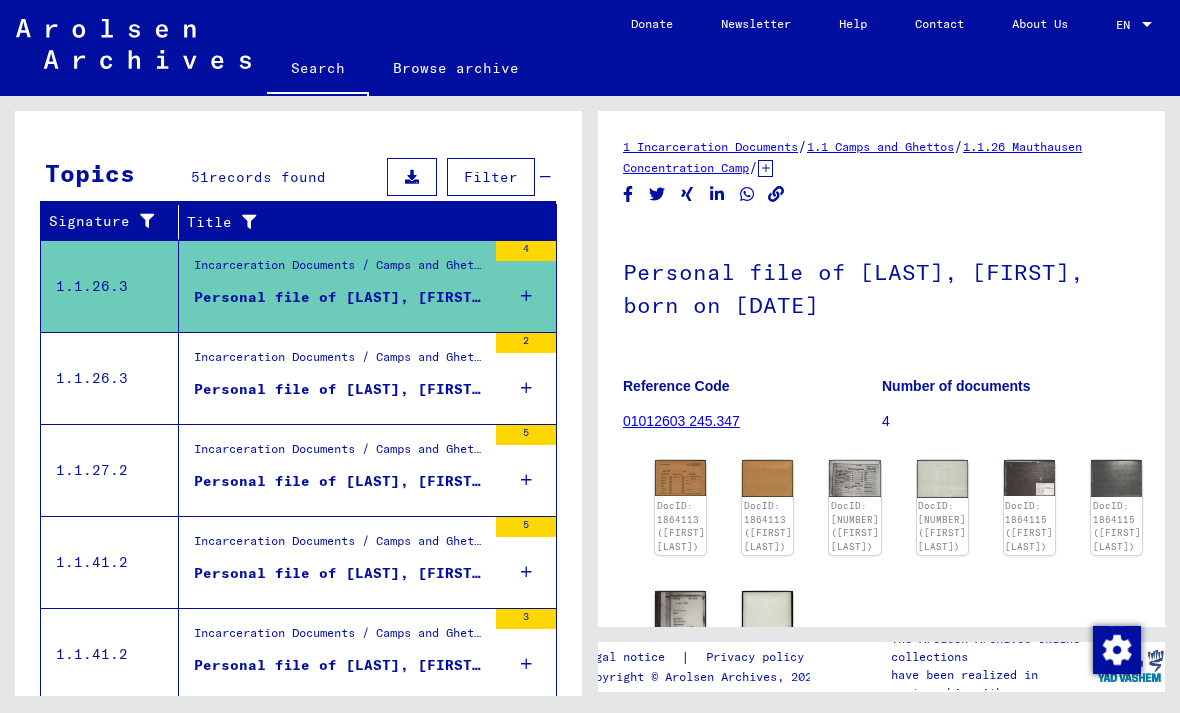 click on "Personal file of [LAST], [FIRST], born on [DATE]" at bounding box center (340, 389) 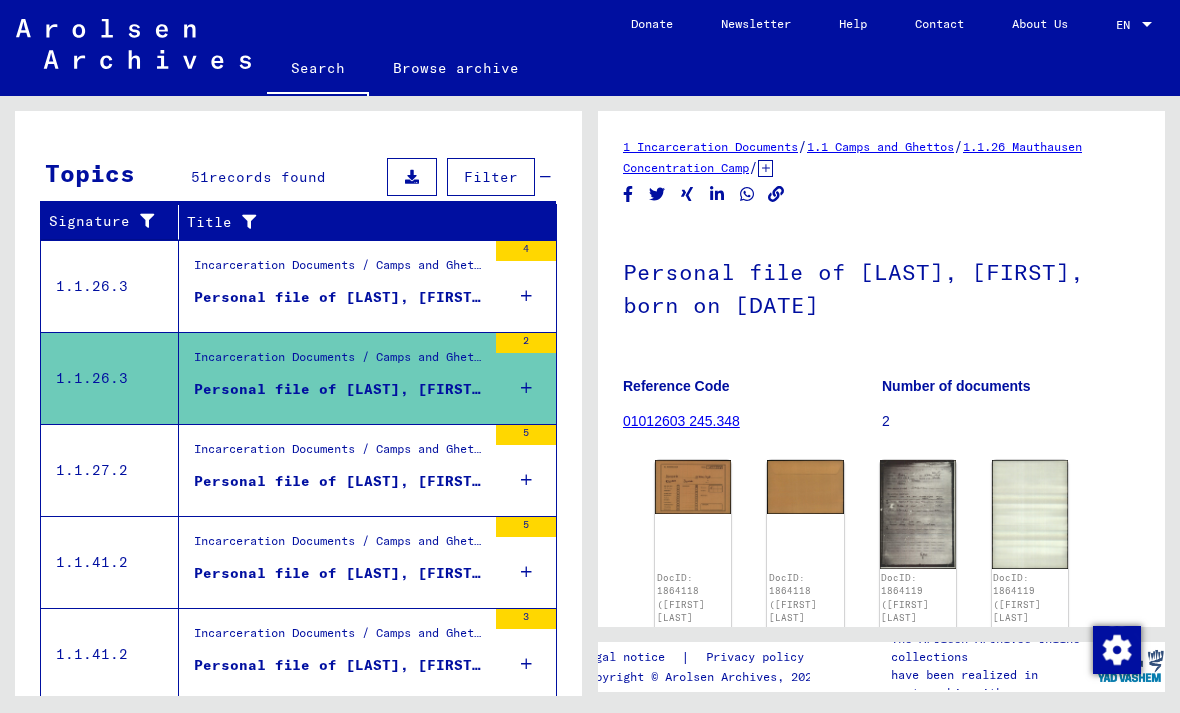 click on "Incarceration Documents / Camps and Ghettos / Concentration Camp Mittelbau (Dora) / Concentration Camp Mittelbau (Dora), Documents Related to Individuals / Personal Files - Mittelbau (Dora) Concentration Camp / Files with names from [LAST] Personal file of [LAST], [FIRST], born on [DATE], born in [CITY]" at bounding box center (332, 470) 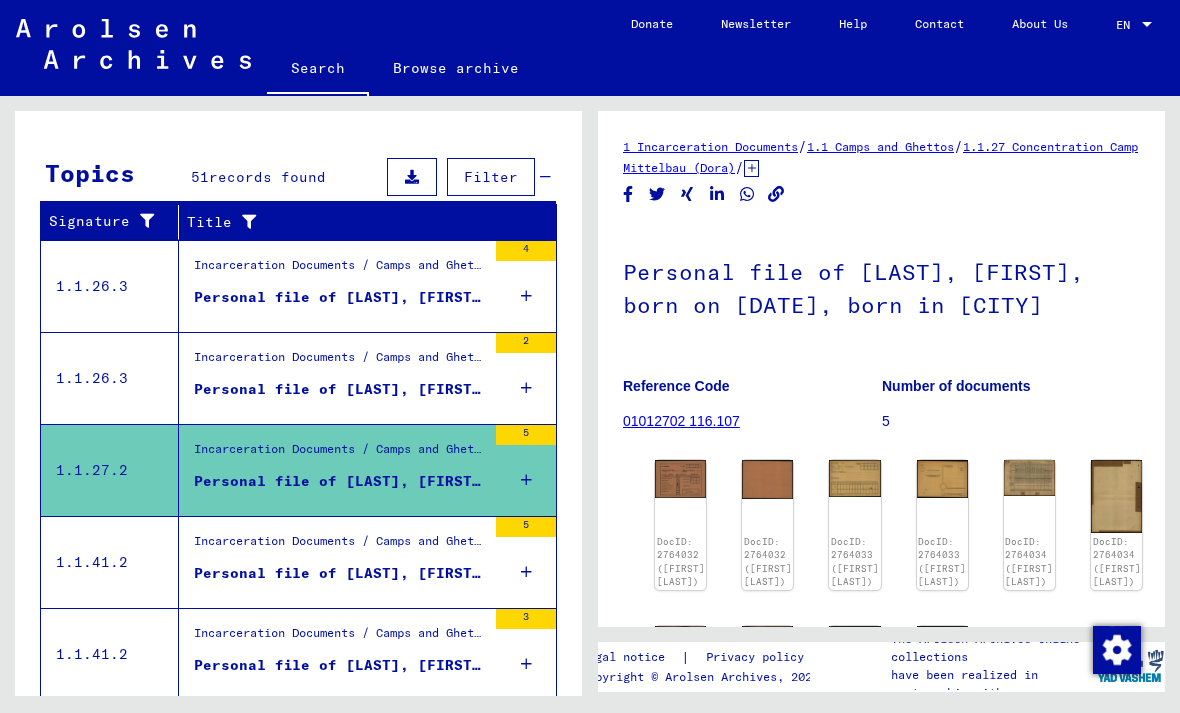 scroll, scrollTop: 0, scrollLeft: 0, axis: both 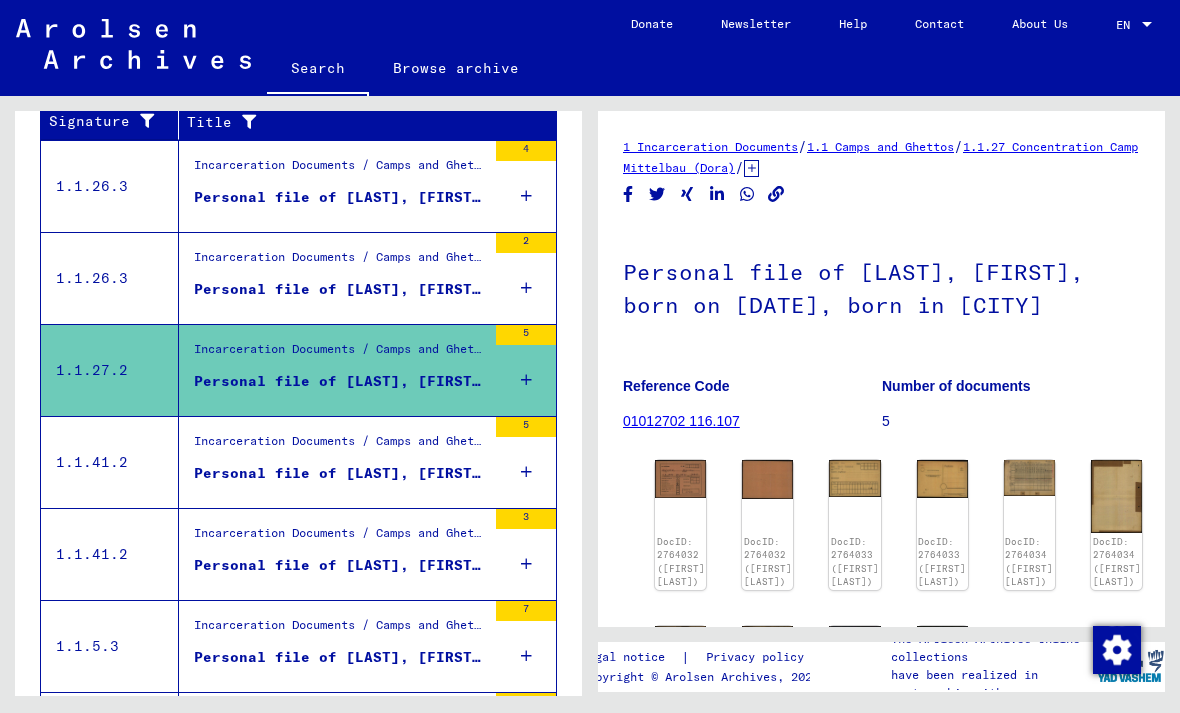 click on "Personal file of [LAST], [FIRST], born on [DATE], born in [CITY]" at bounding box center (340, 473) 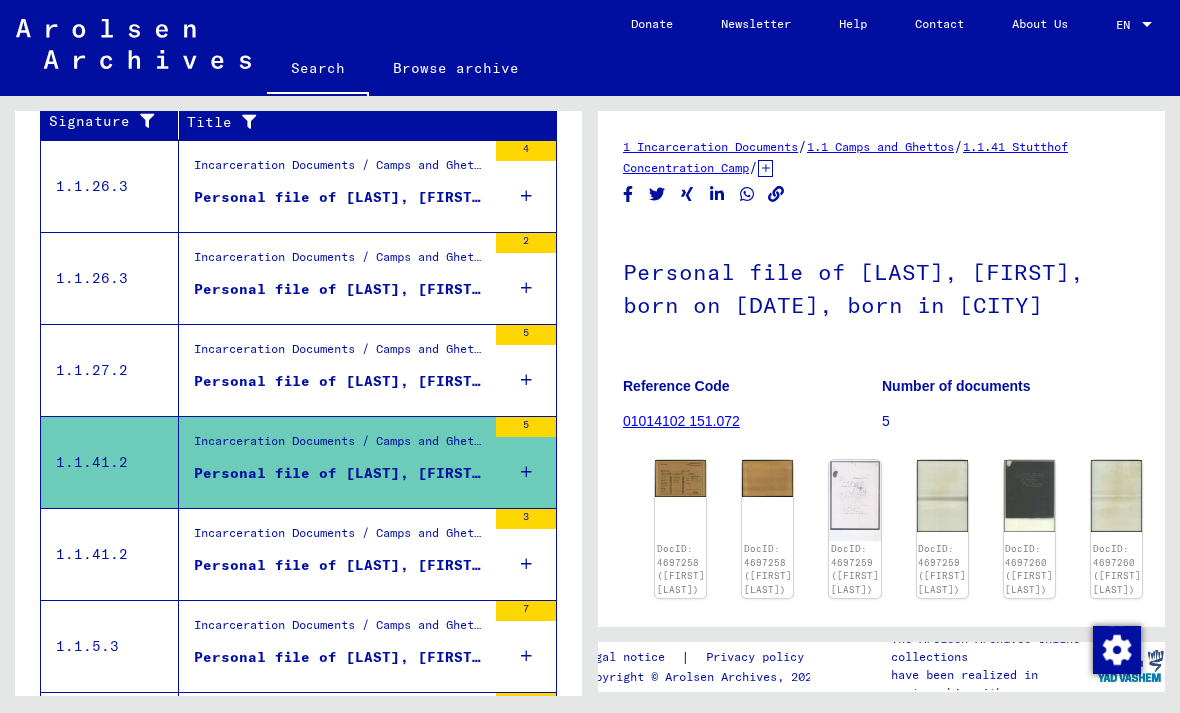 scroll, scrollTop: 0, scrollLeft: 0, axis: both 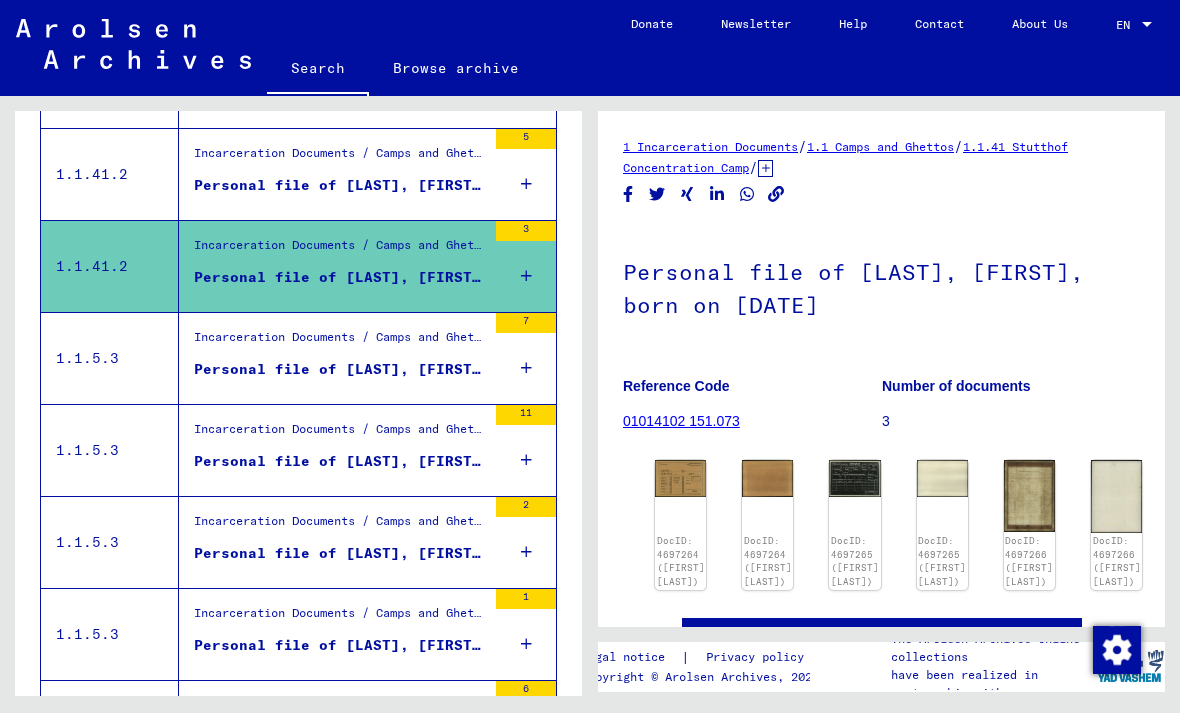 click on "Personal file of [LAST], [FIRST], born on [DATE]" at bounding box center [340, 369] 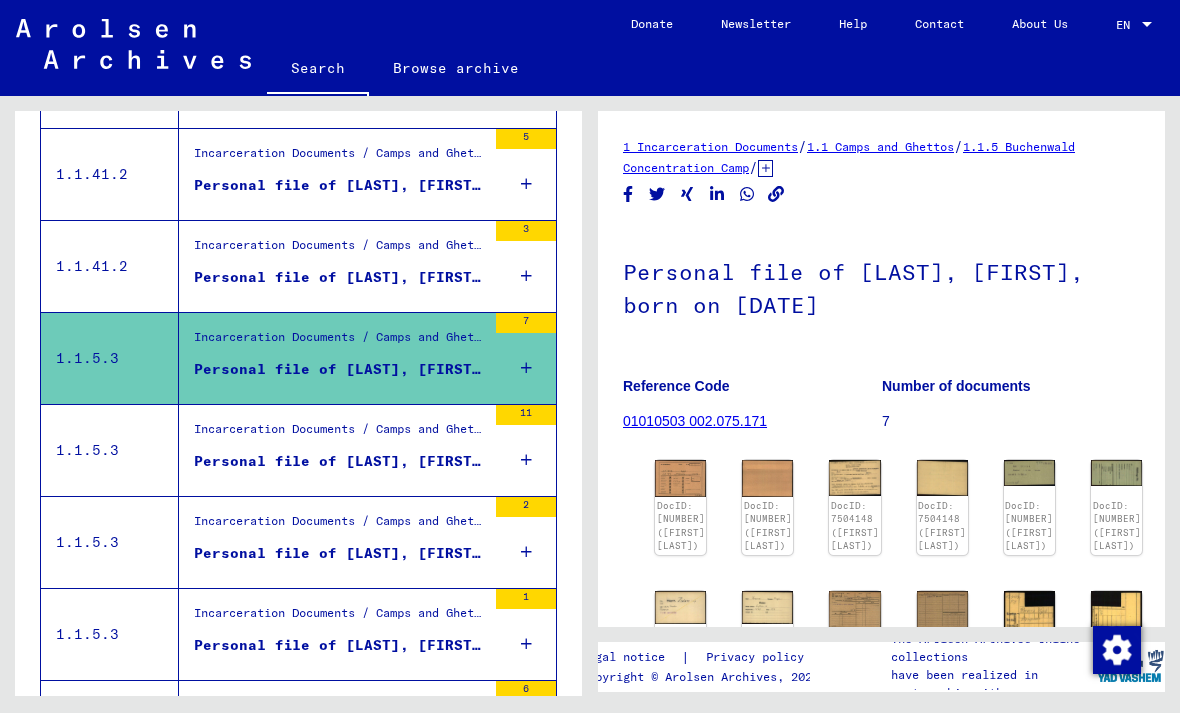 click on "Personal file of [LAST], [FIRST], born on [DATE]" at bounding box center [340, 461] 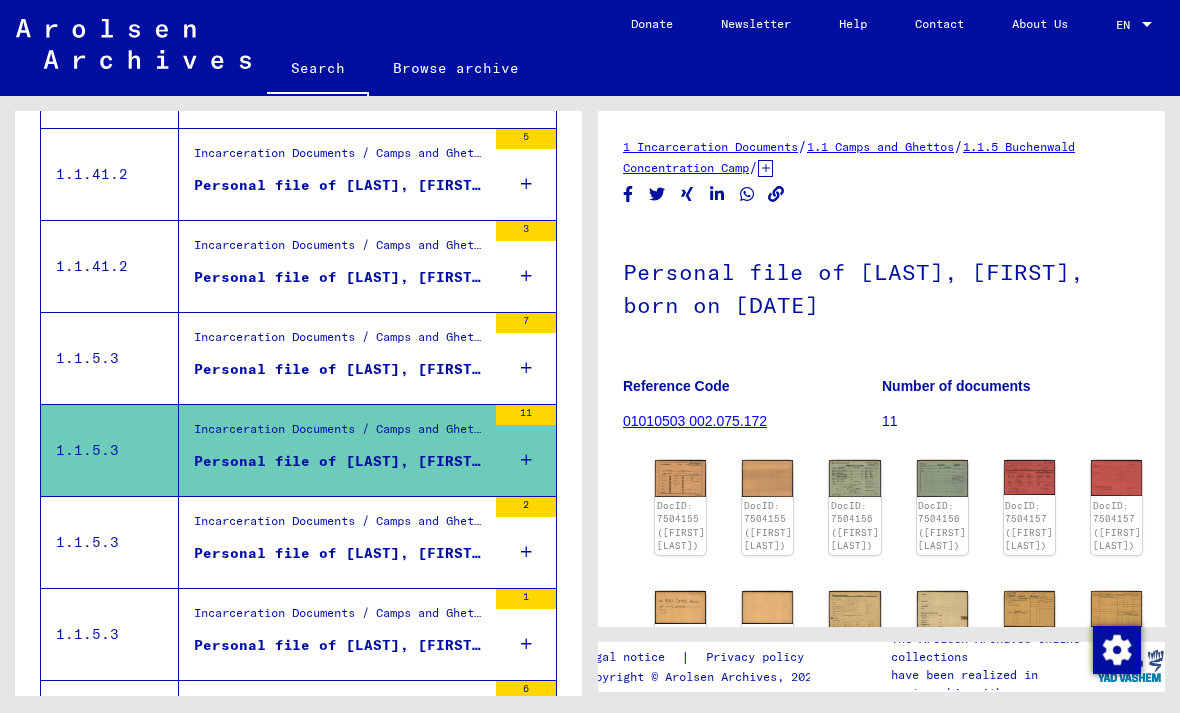 click on "Personal file of [LAST], [FIRST], born on [DATE]" at bounding box center (340, 553) 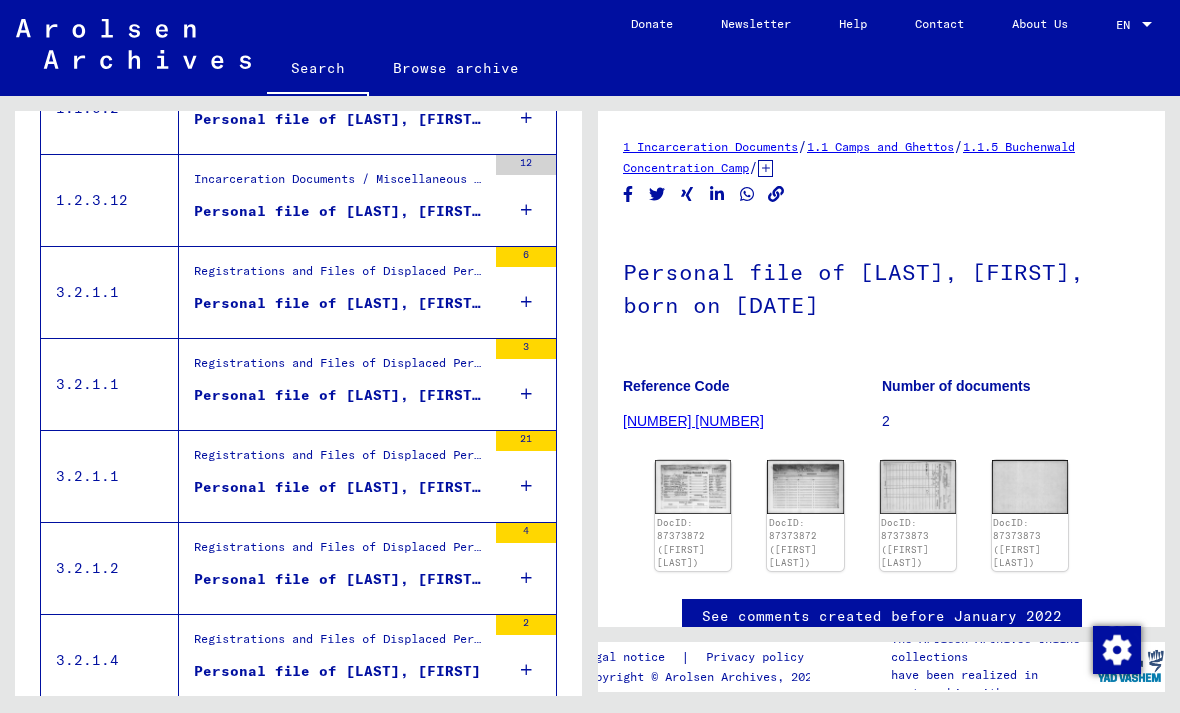 scroll, scrollTop: 1273, scrollLeft: 0, axis: vertical 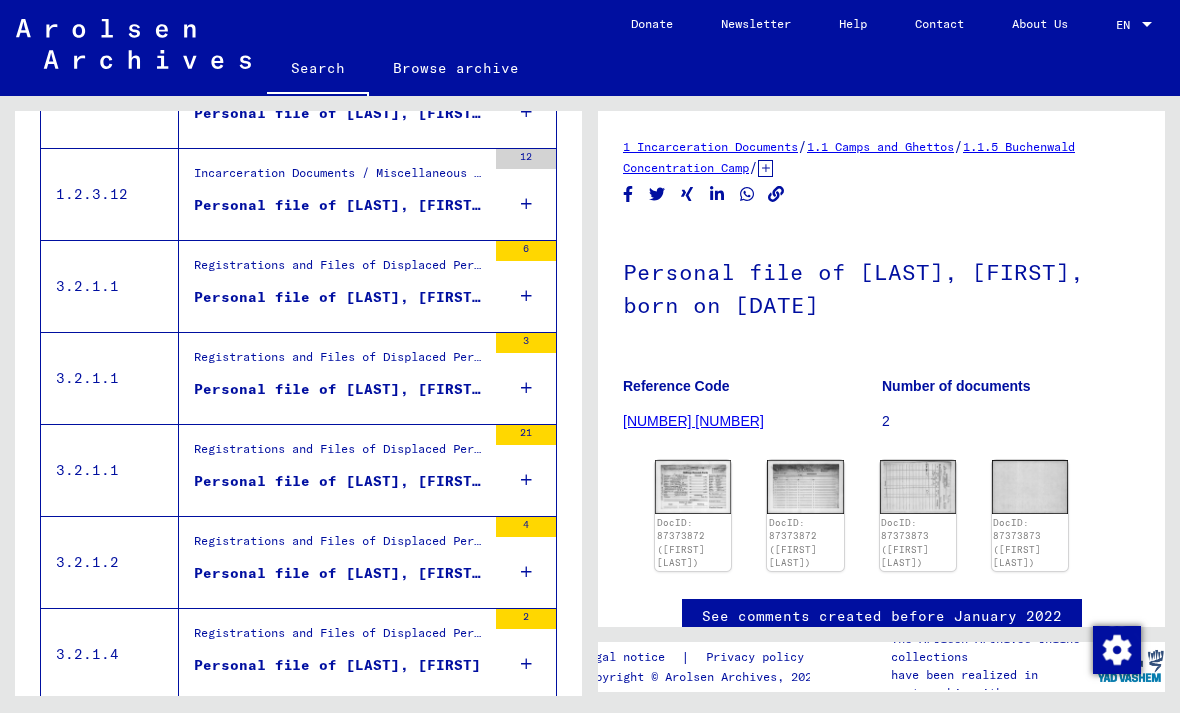 click on "Personal file of [LAST], [FIRST], born on [DATE], born in [CITY]" at bounding box center [340, 297] 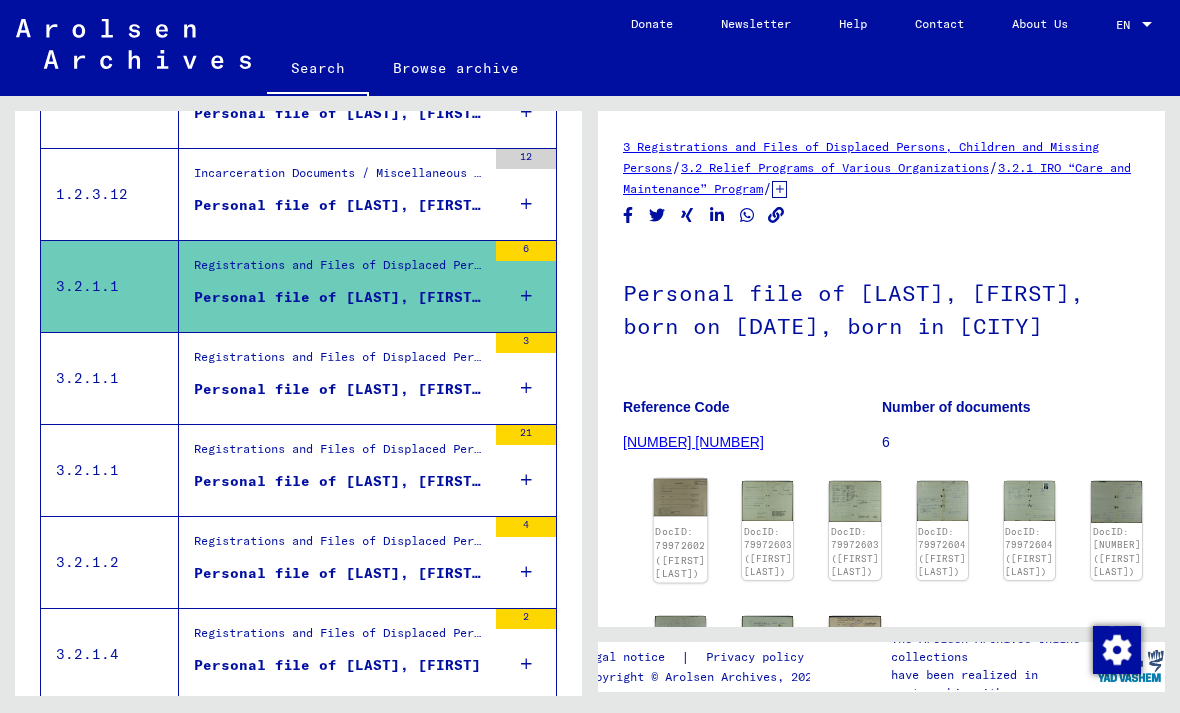 click 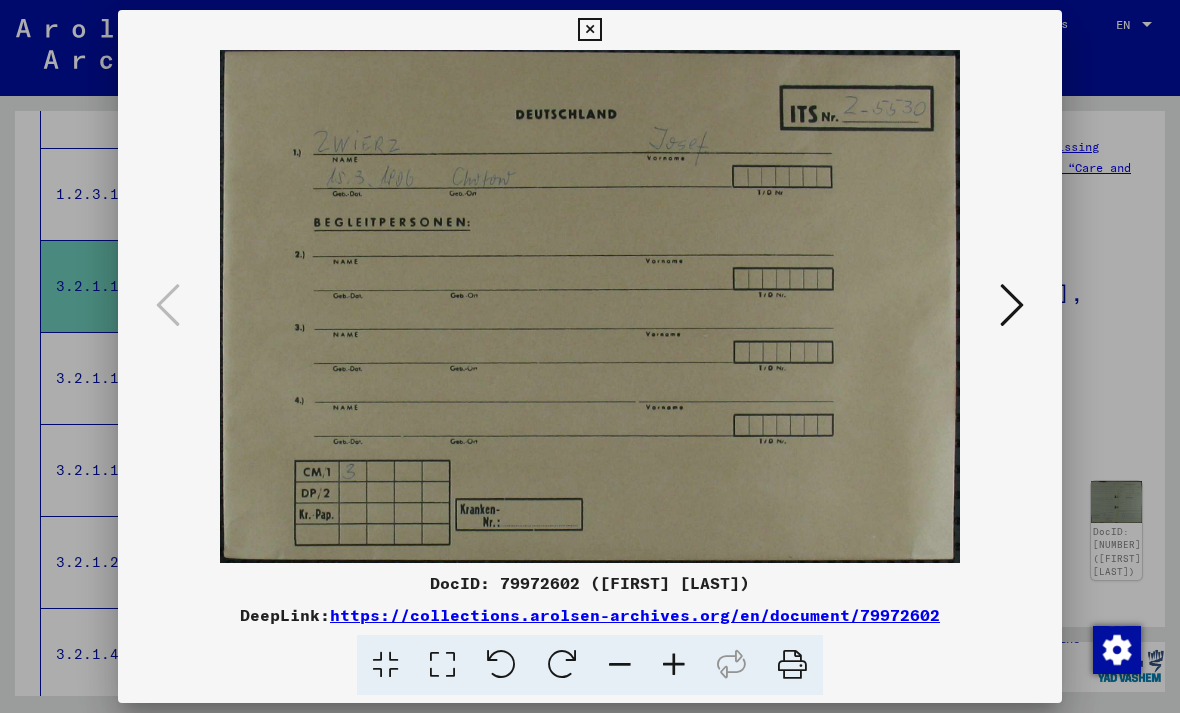 click at bounding box center [590, 306] 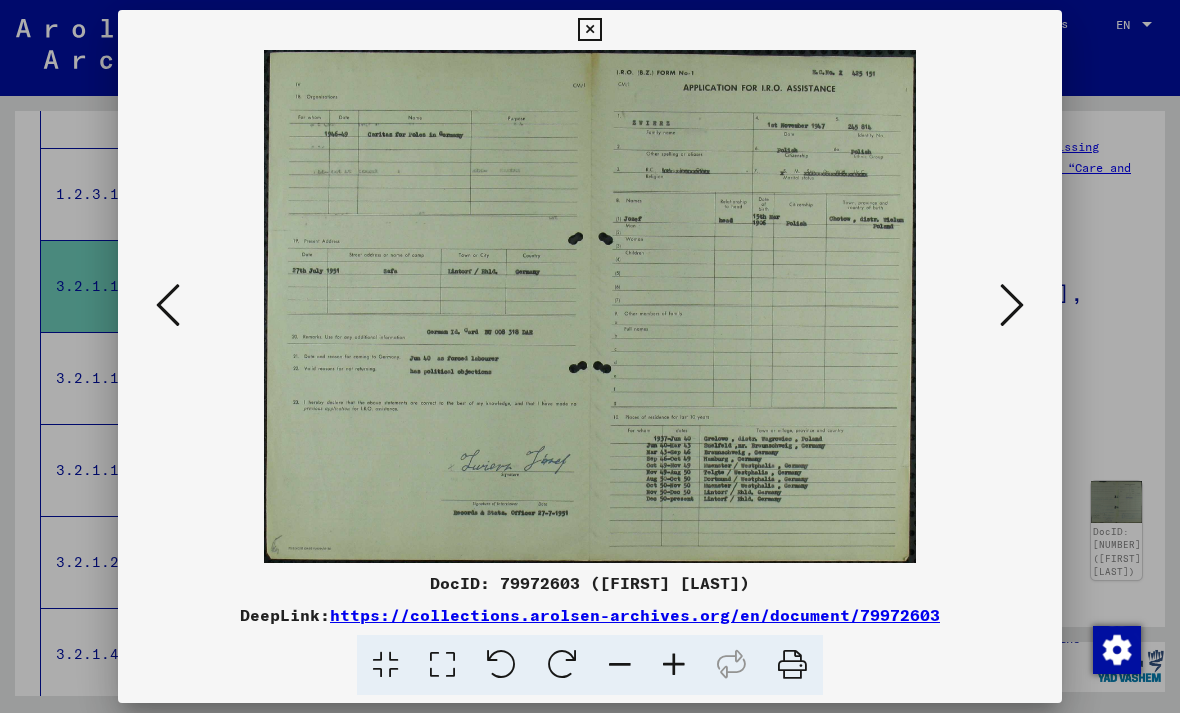 click at bounding box center (1012, 305) 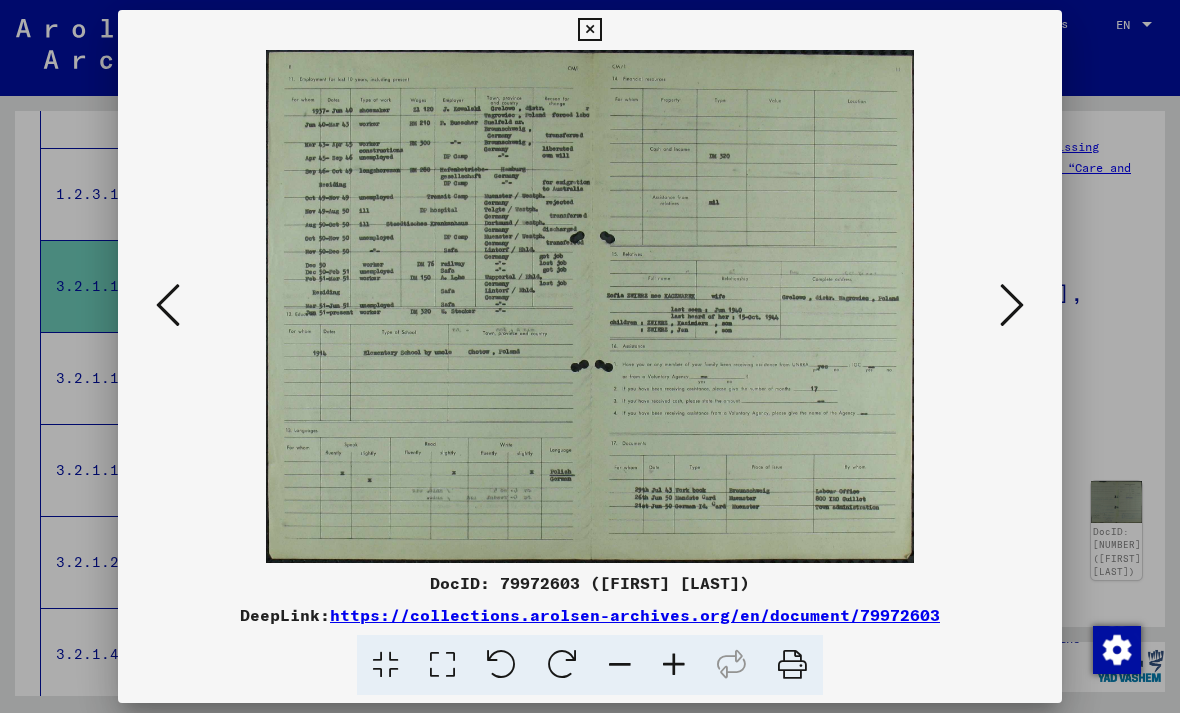 click at bounding box center [1012, 305] 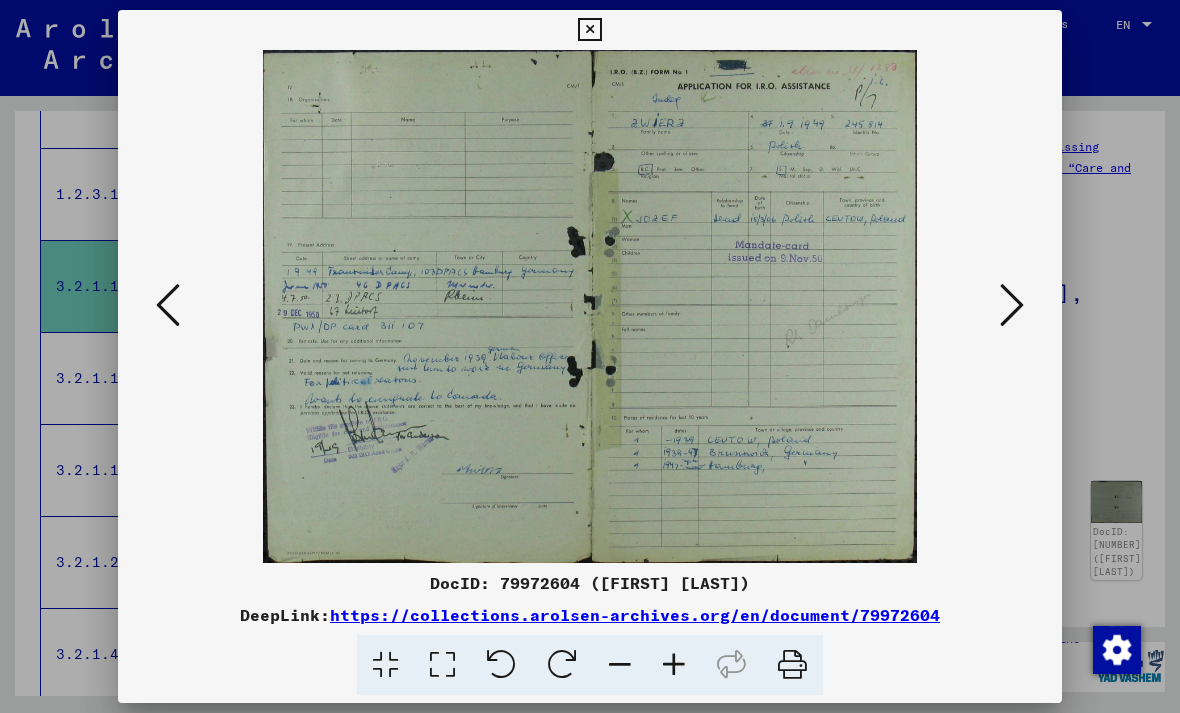 click at bounding box center (589, 30) 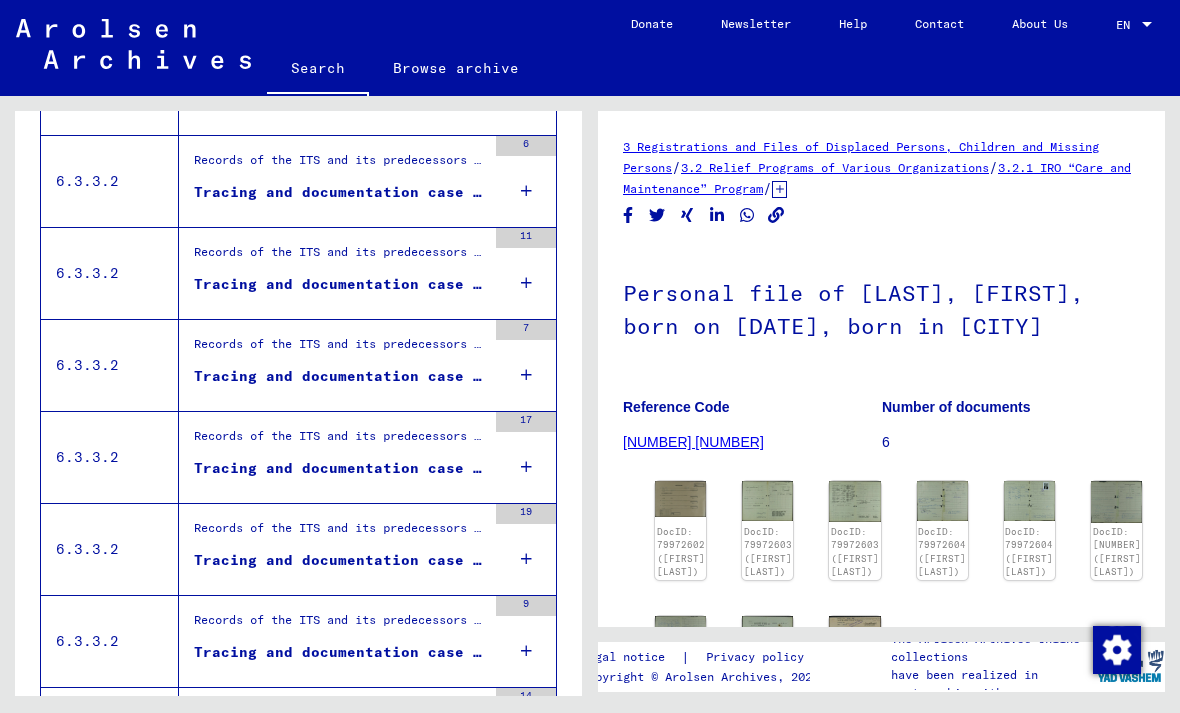 scroll, scrollTop: 2023, scrollLeft: 0, axis: vertical 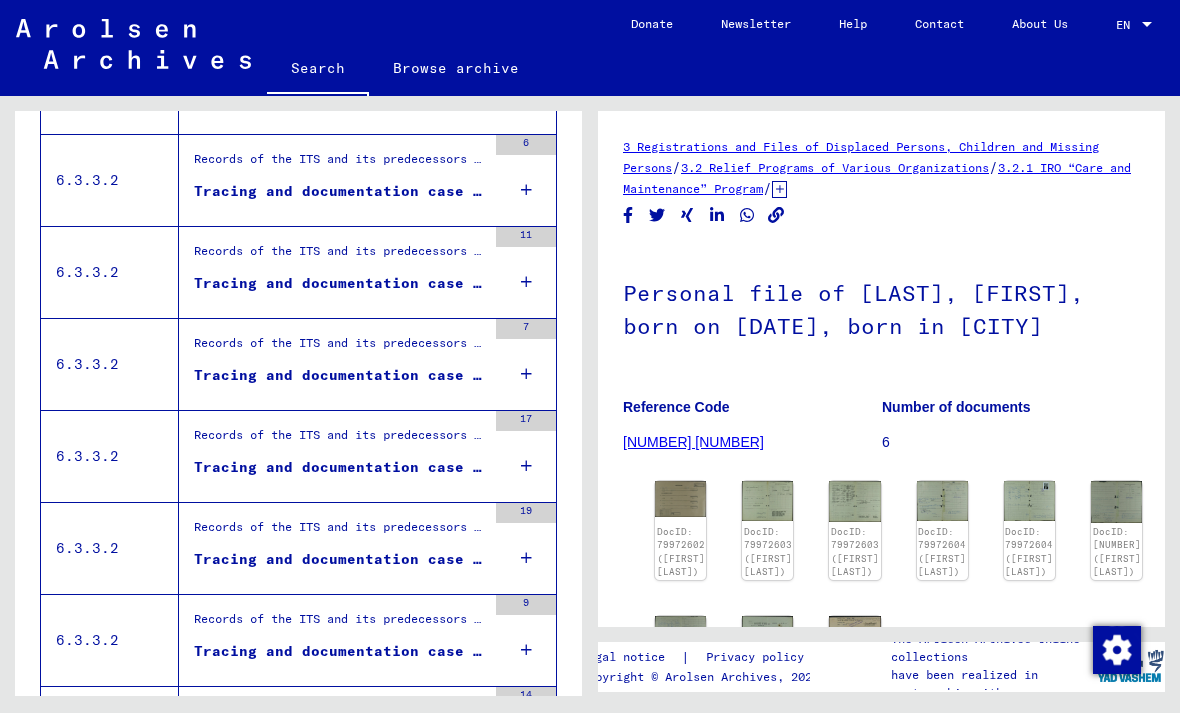 click on "Tracing and documentation case no. 1.114.415 for [LAST], [FIRST] born [DATE]" at bounding box center (340, 380) 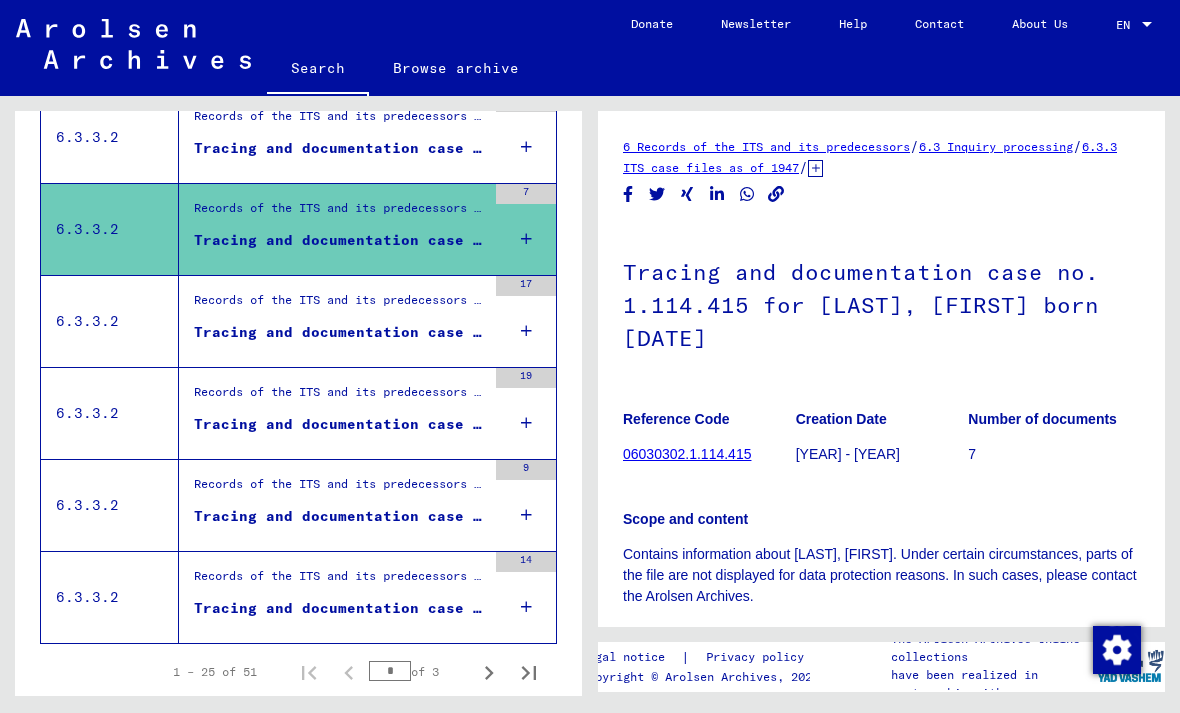scroll, scrollTop: 2157, scrollLeft: 0, axis: vertical 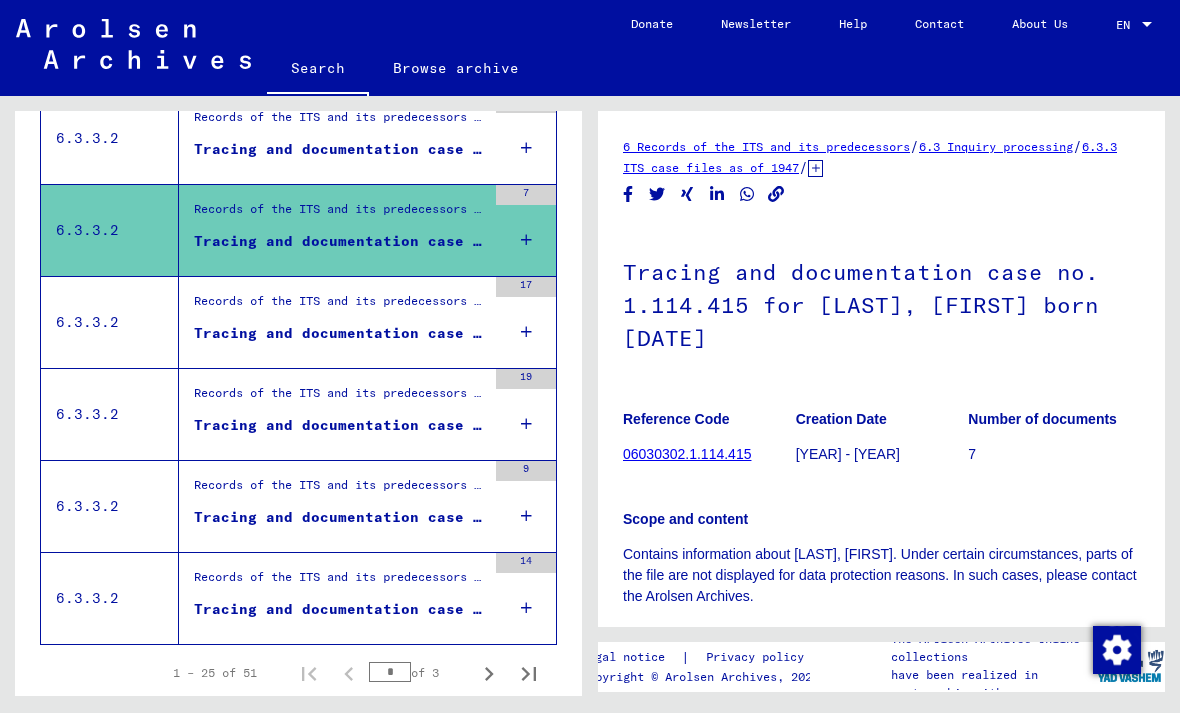 click on "Records of the ITS and its predecessors / Inquiry processing / ITS case files as of 1947 / Repository of T/D cases / Tracing and documentation cases with (T/D) numbers between 1.250.000 and 1.499.999 / Tracing and documentation cases with (T/D) numbers between 1.462.000 and 1.462.499" at bounding box center (340, 582) 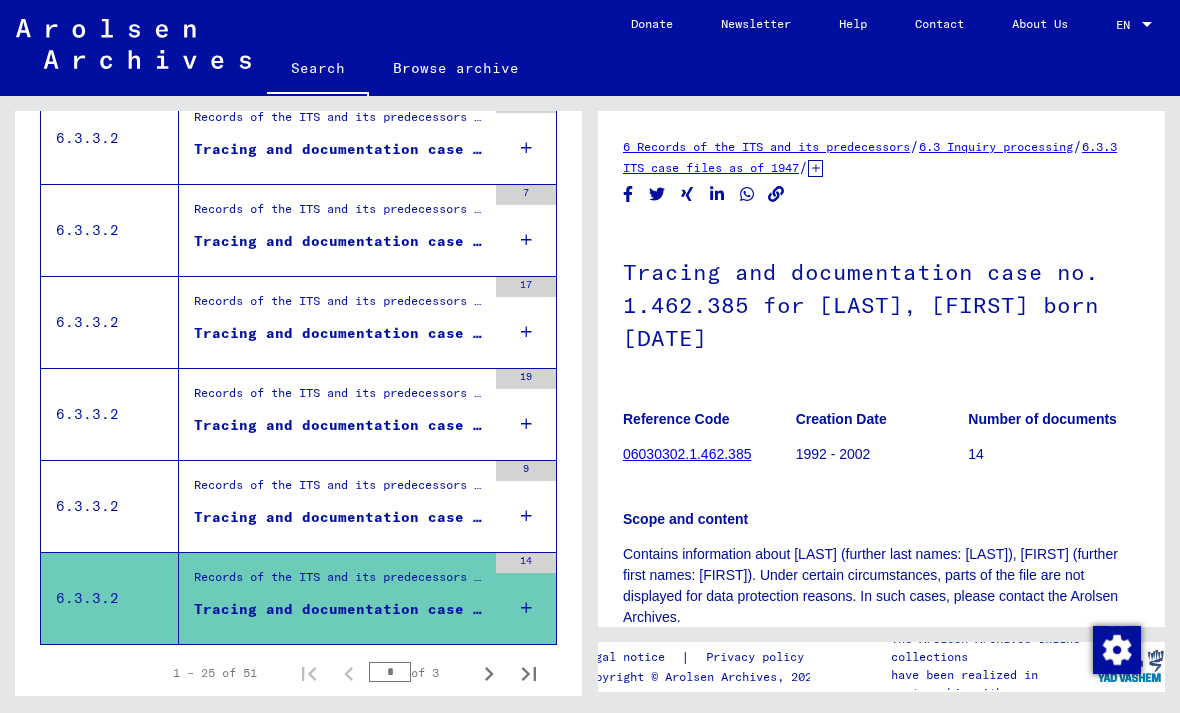 click on "Records of the ITS and its predecessors / Inquiry processing / ITS case files as of 1947 / Repository of T/D cases / Tracing and documentation cases with (T/D) numbers between 1.250.000 and 1.499.999 / Tracing and documentation cases with (T/D) numbers between 1.336.000 and 1.336.499" at bounding box center [340, 490] 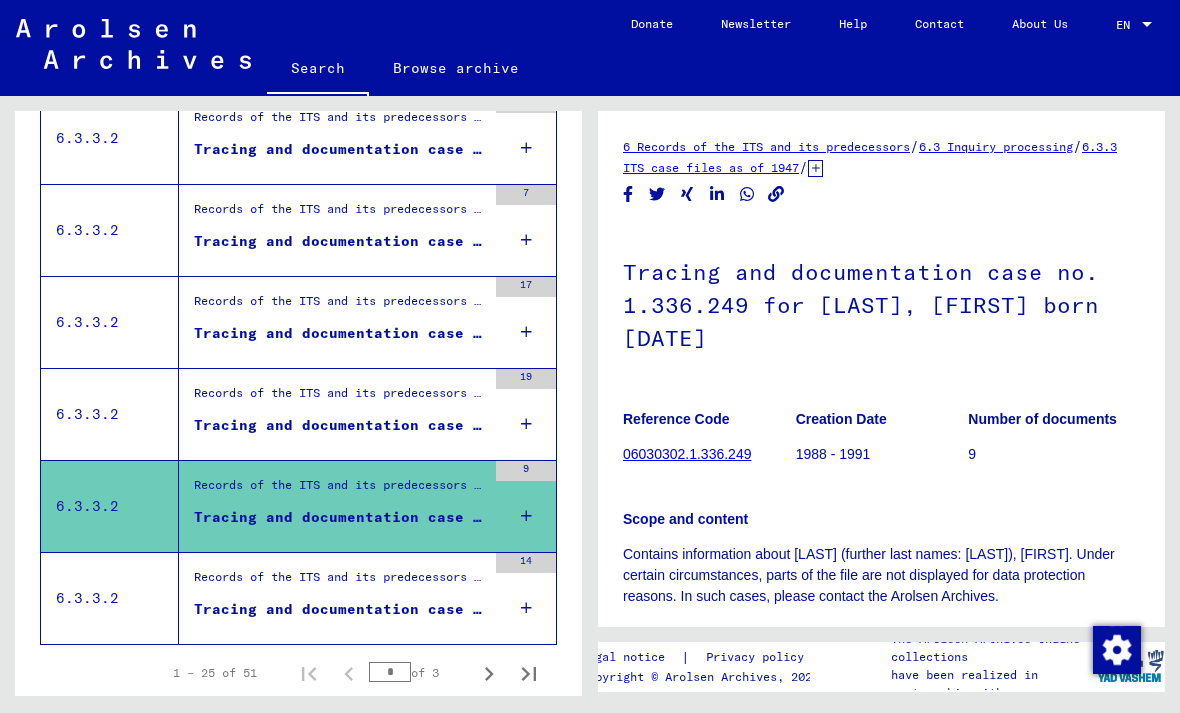 click on "Records of the ITS and its predecessors / Inquiry processing / ITS case files as of 1947 / Repository of T/D cases / Tracing and documentation cases with (T/D) numbers between 1.250.000 and 1.499.999 / Tracing and documentation cases with (T/D) numbers between 1.272.000 and 1.272.499" at bounding box center [340, 398] 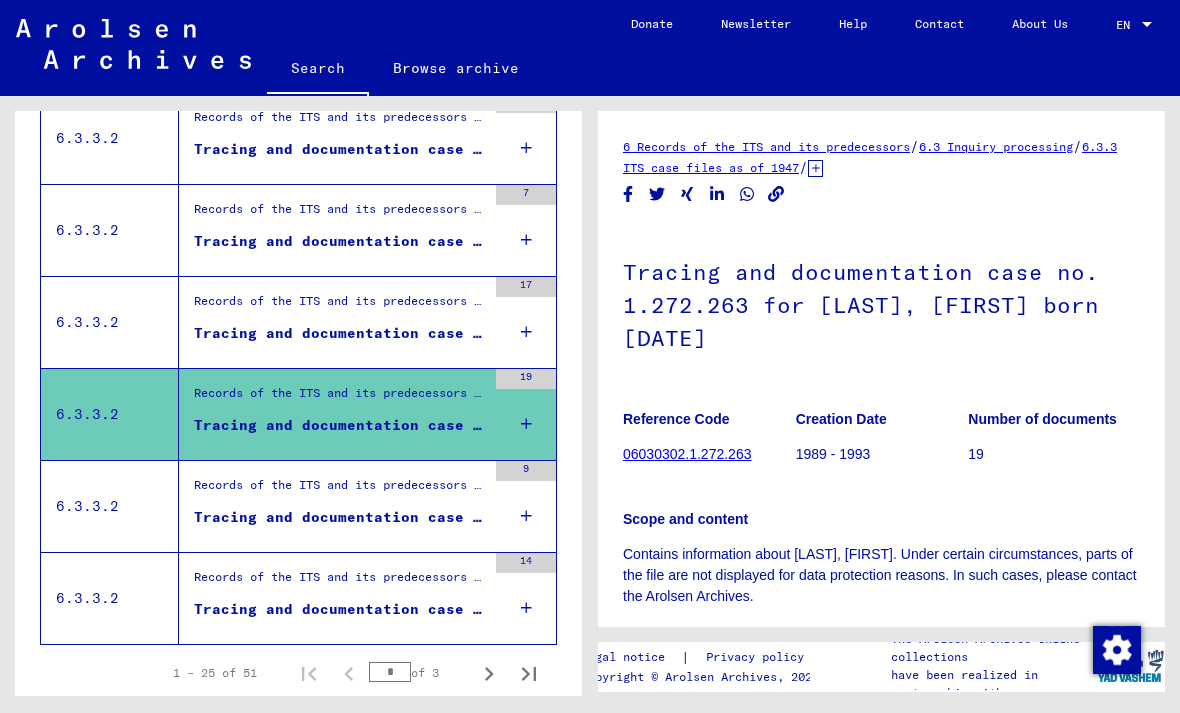 click on "Tracing and documentation case no. 1.203 for [LAST], [FIRST] born [DATE]" at bounding box center (340, 333) 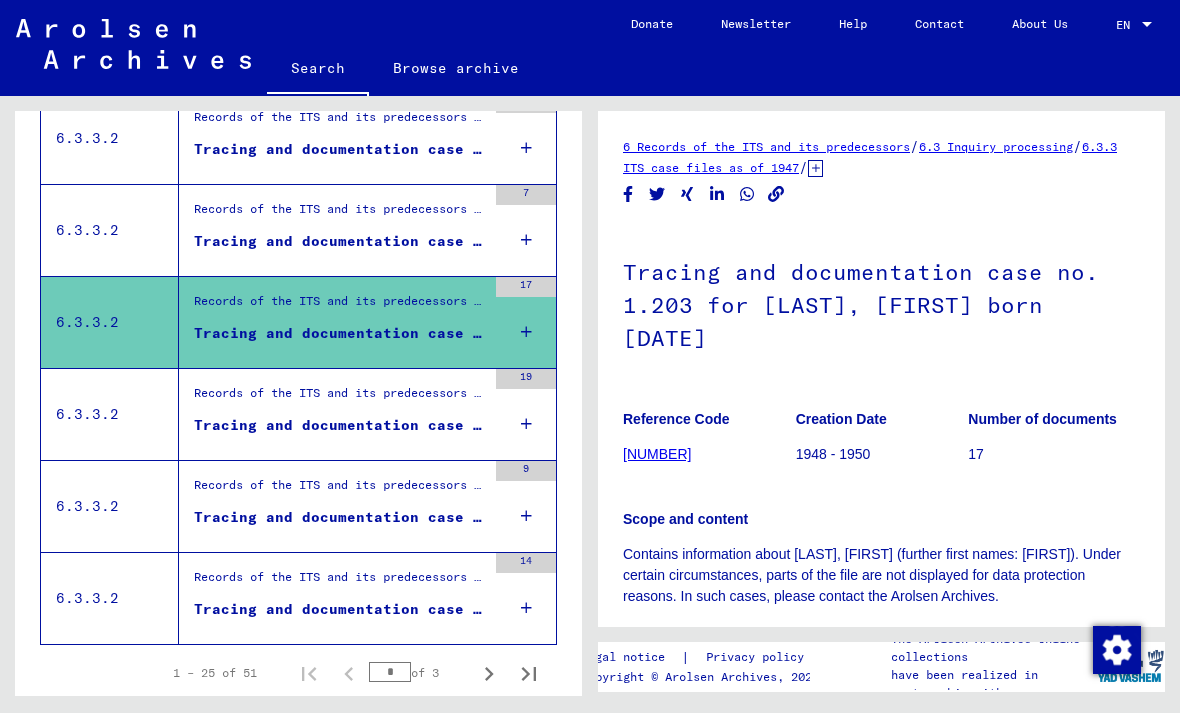 click on "Records of the ITS and its predecessors / Inquiry processing / ITS case files as of 1947 / Repository of T/D cases / Tracing and documentation cases with (T/D) numbers between 1.000.000 and 1.249.999 / Tracing and documentation cases with (T/D) numbers between 1.114.000 and 1.114.499" at bounding box center [340, 214] 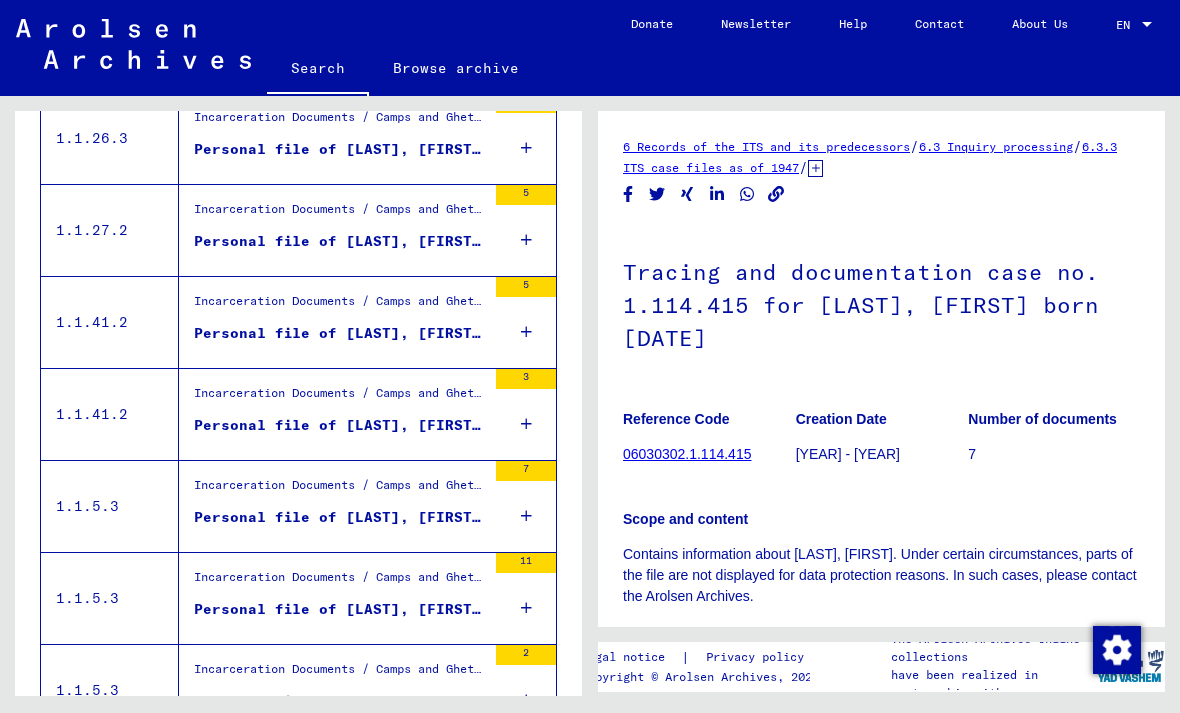 scroll, scrollTop: 499, scrollLeft: 0, axis: vertical 